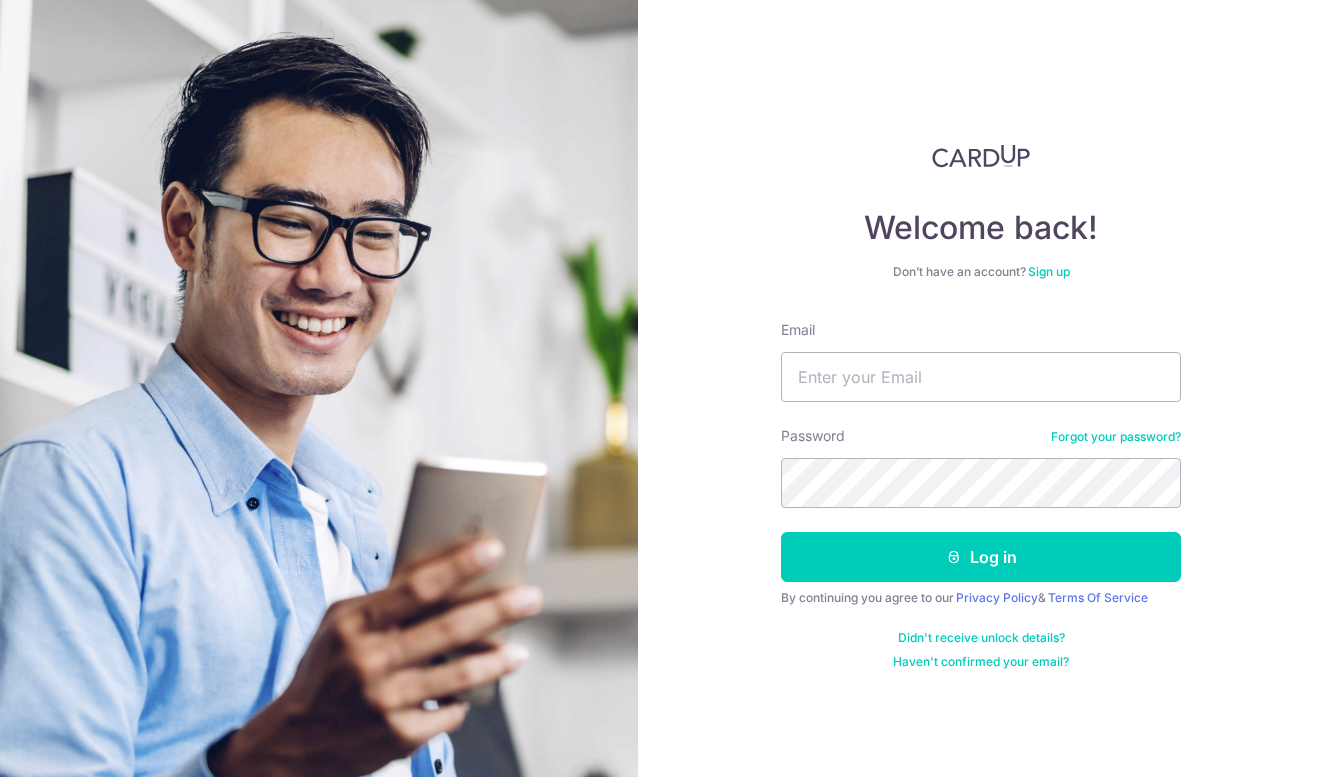 scroll, scrollTop: 0, scrollLeft: 0, axis: both 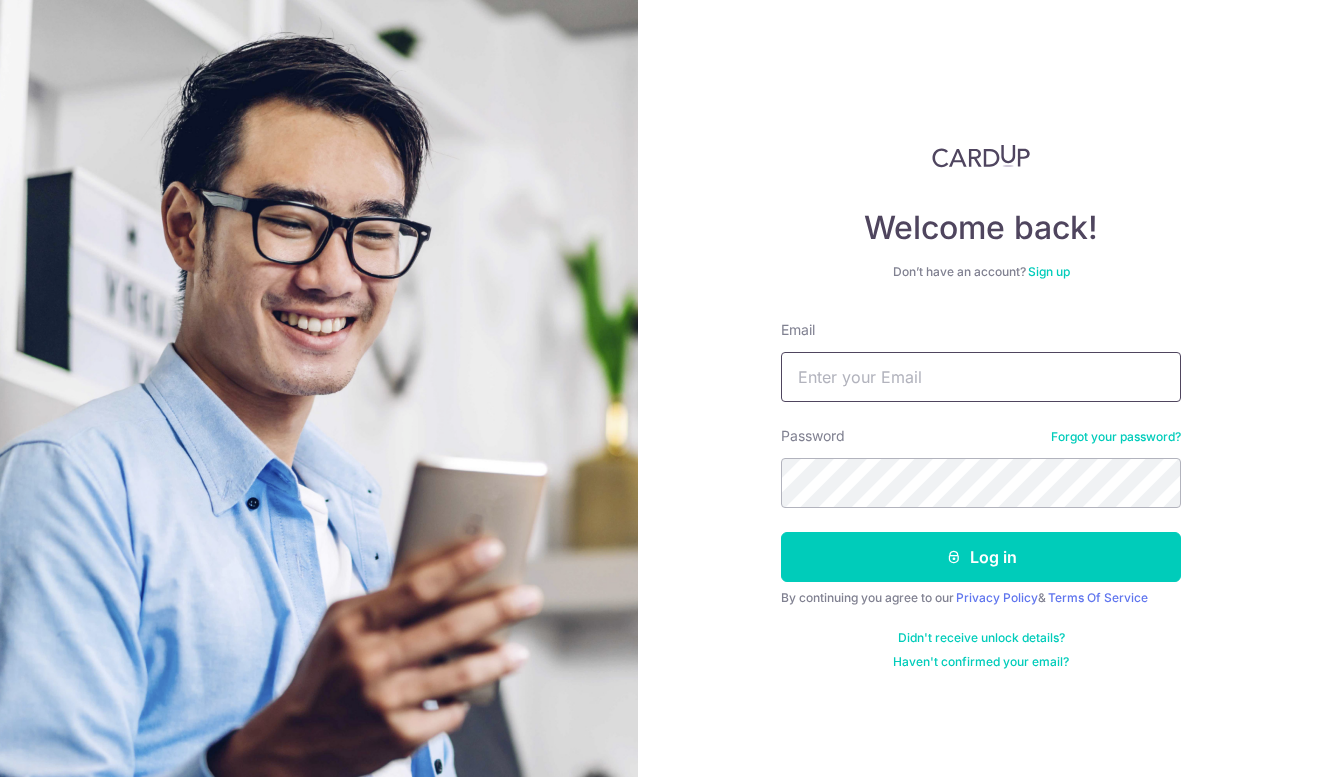 type on "[EMAIL]" 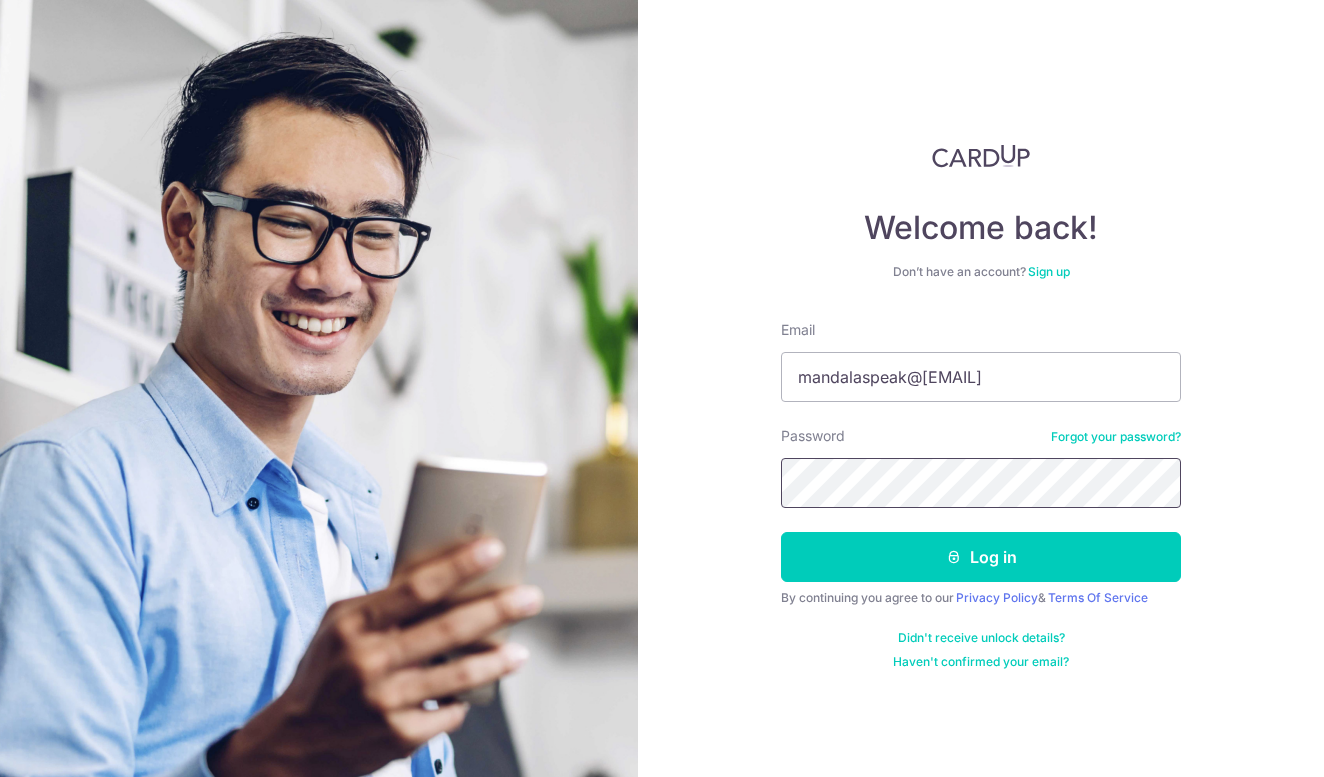 click on "Log in" at bounding box center (981, 557) 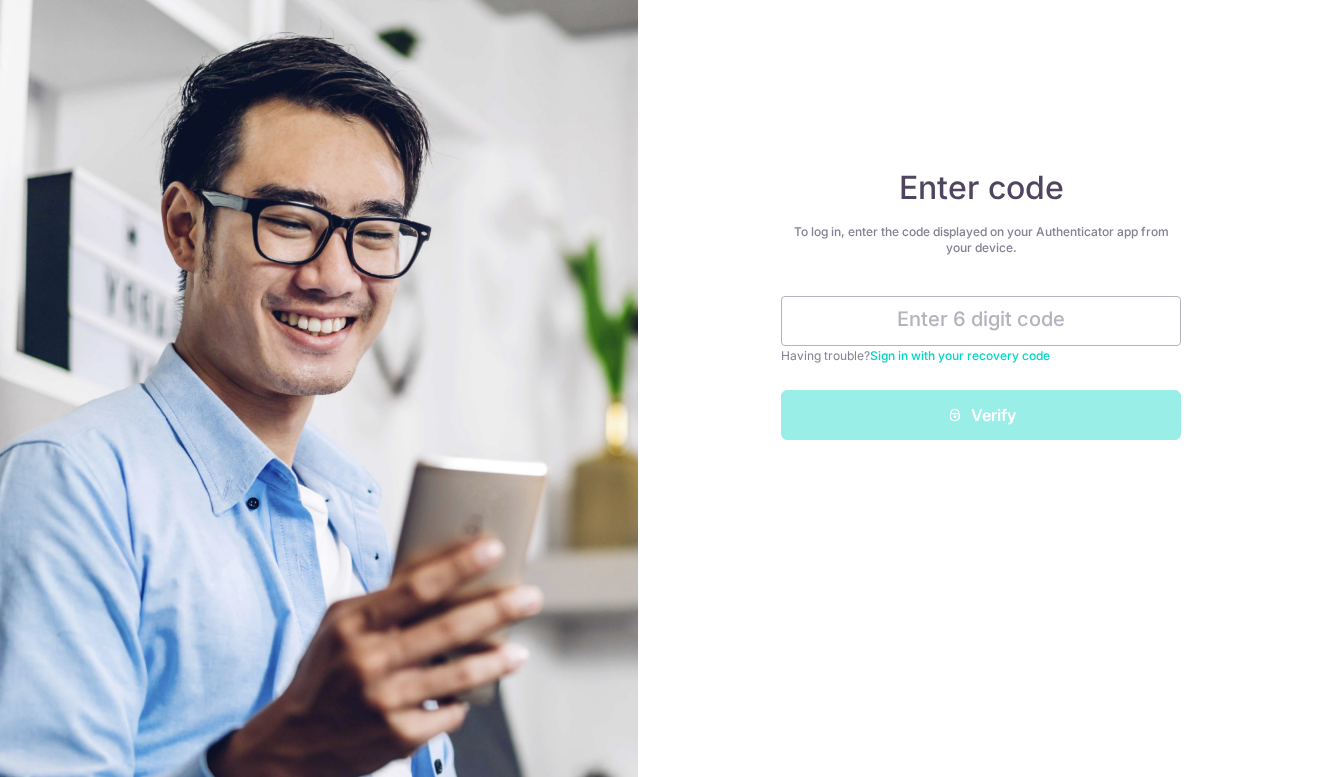 scroll, scrollTop: 0, scrollLeft: 0, axis: both 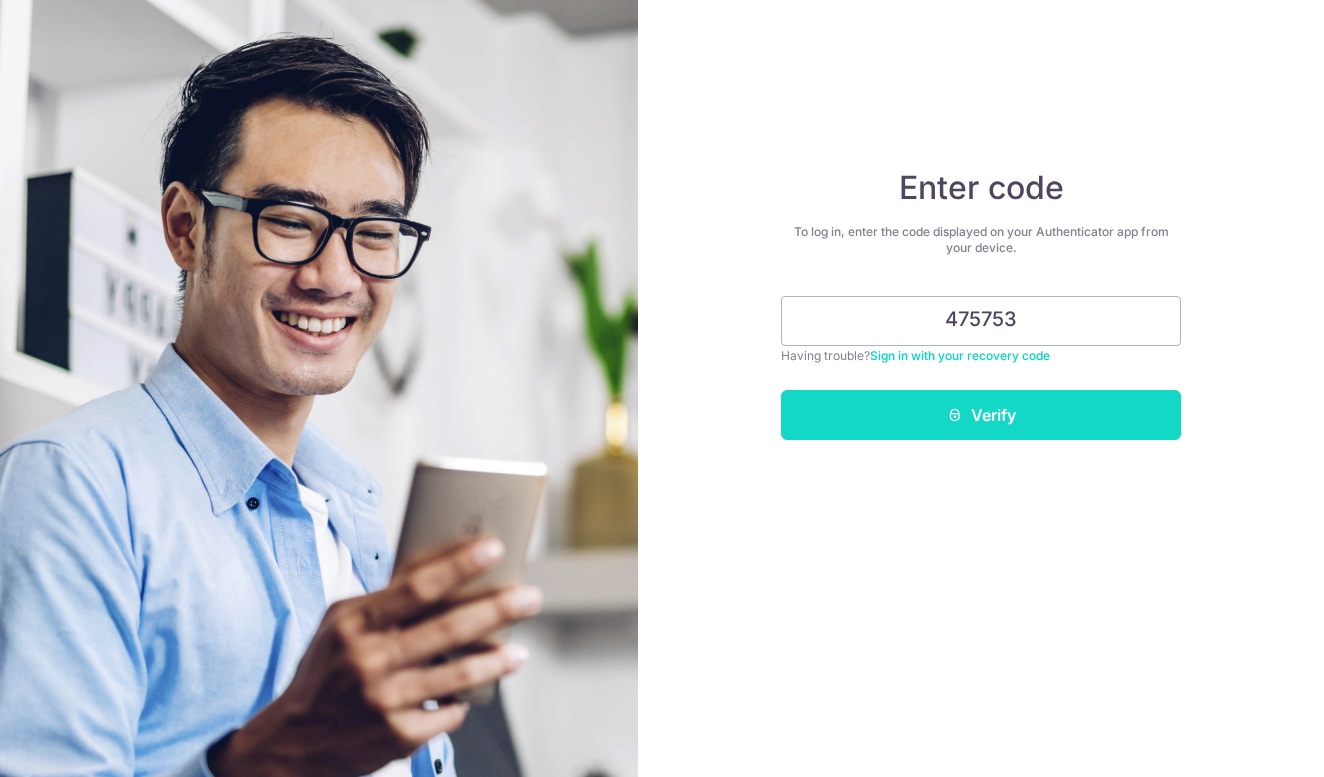 type on "475753" 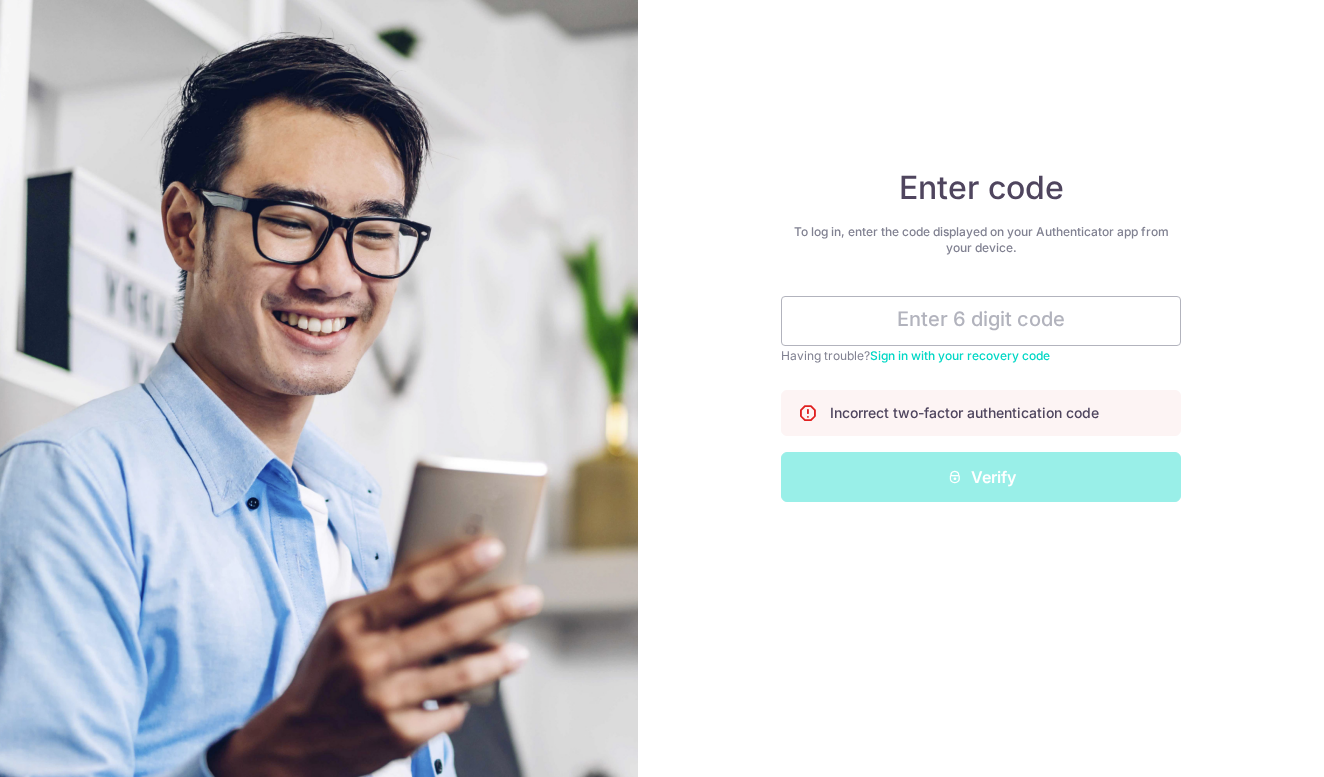 scroll, scrollTop: 0, scrollLeft: 0, axis: both 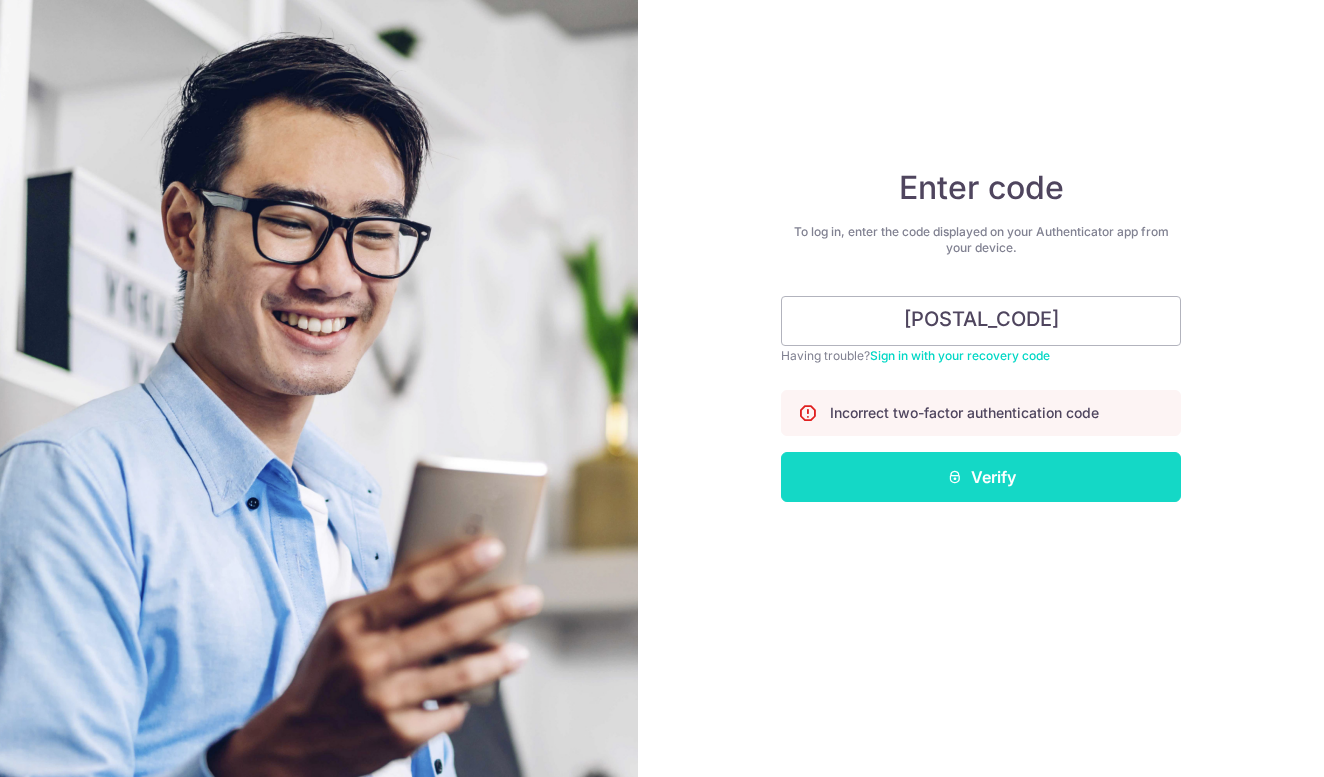 type on "088450" 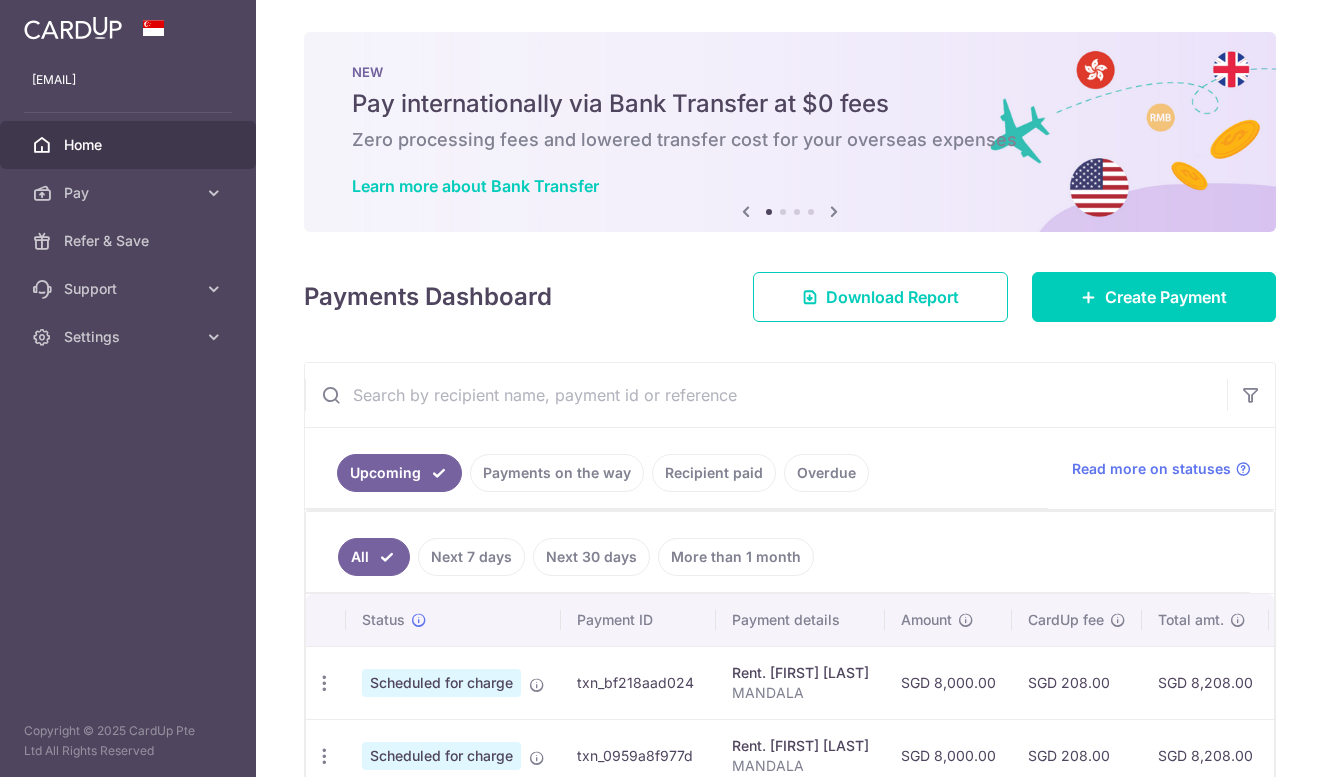 scroll, scrollTop: 0, scrollLeft: 0, axis: both 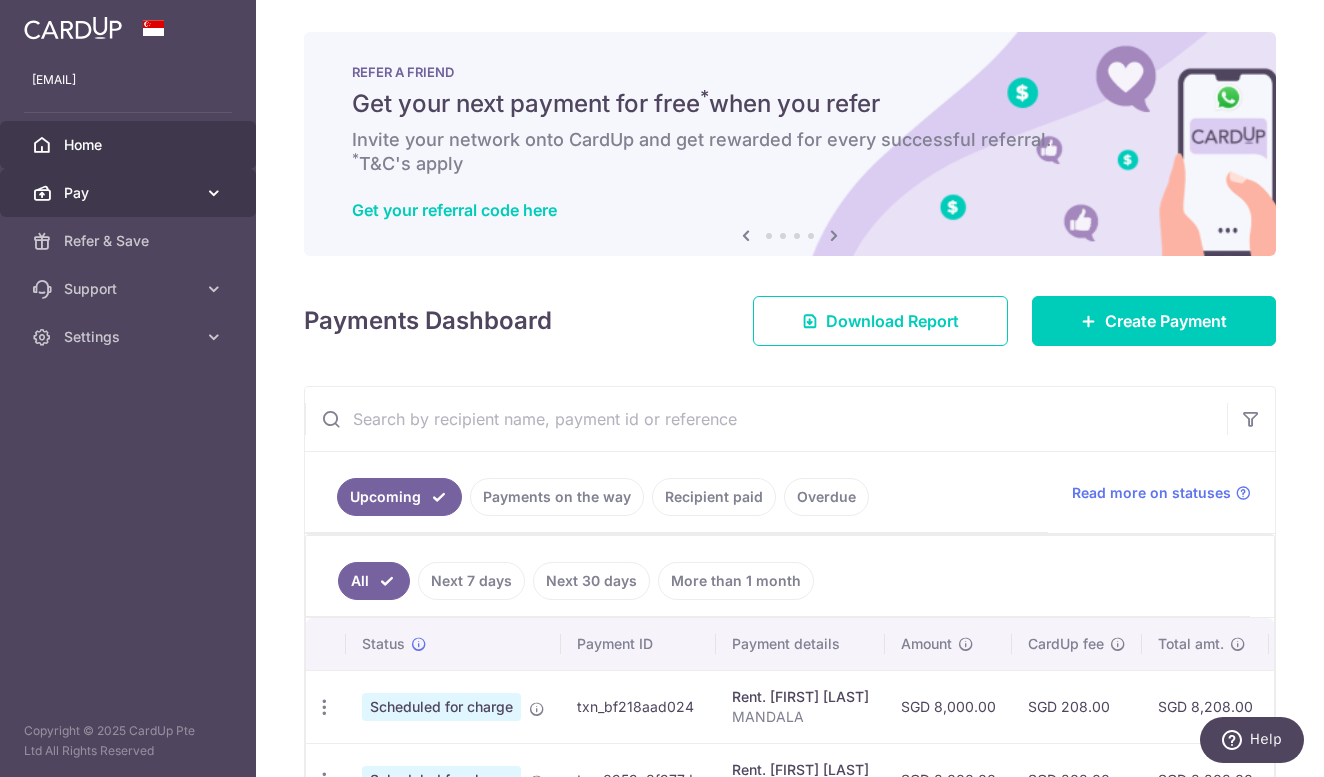 click on "Pay" at bounding box center (130, 193) 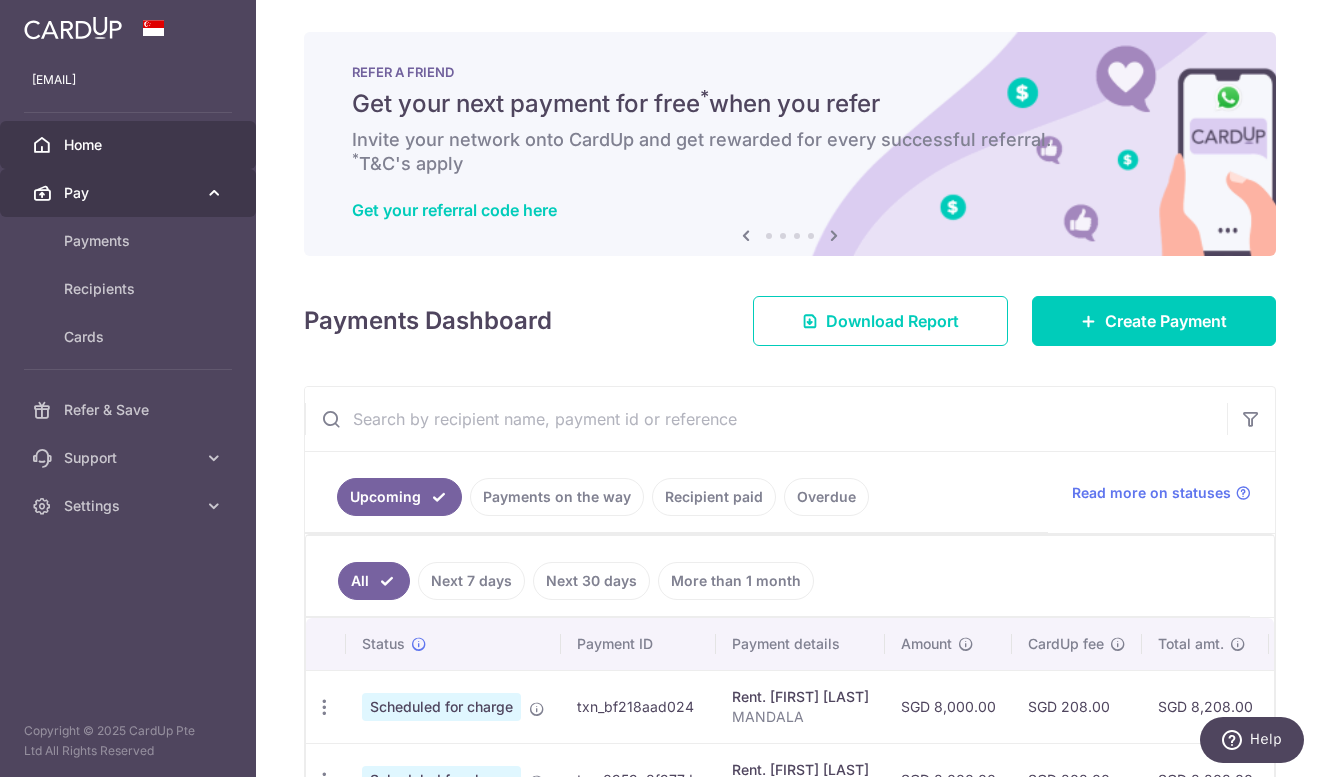 click on "Pay" at bounding box center [130, 193] 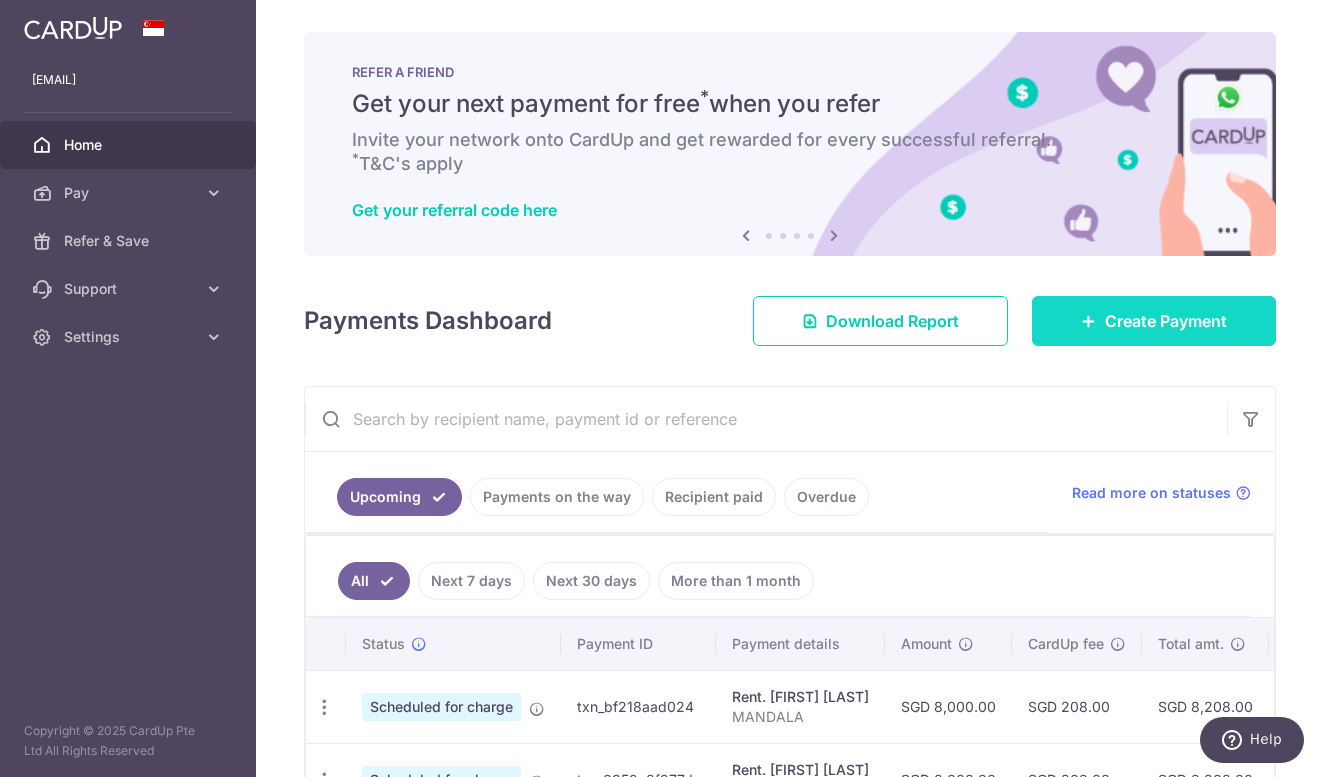 click on "Create Payment" at bounding box center (1154, 321) 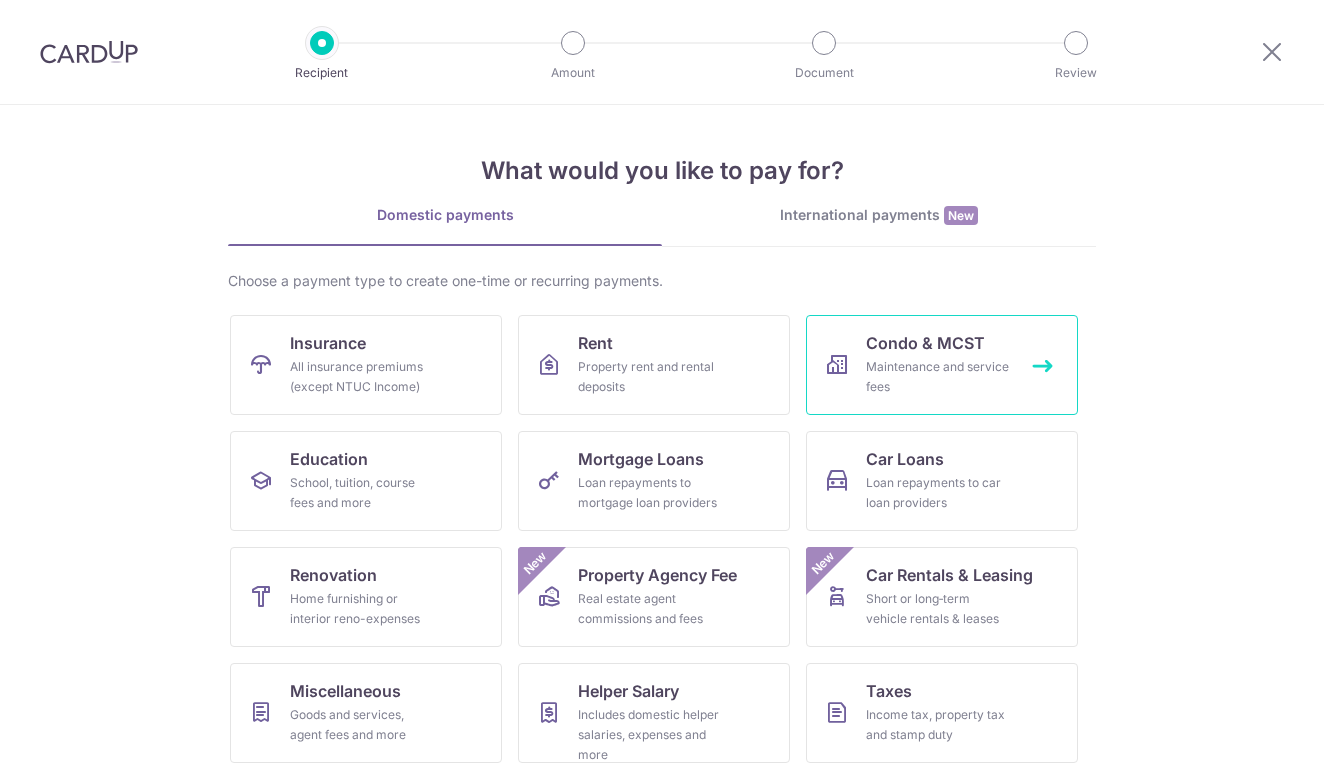 scroll, scrollTop: 0, scrollLeft: 0, axis: both 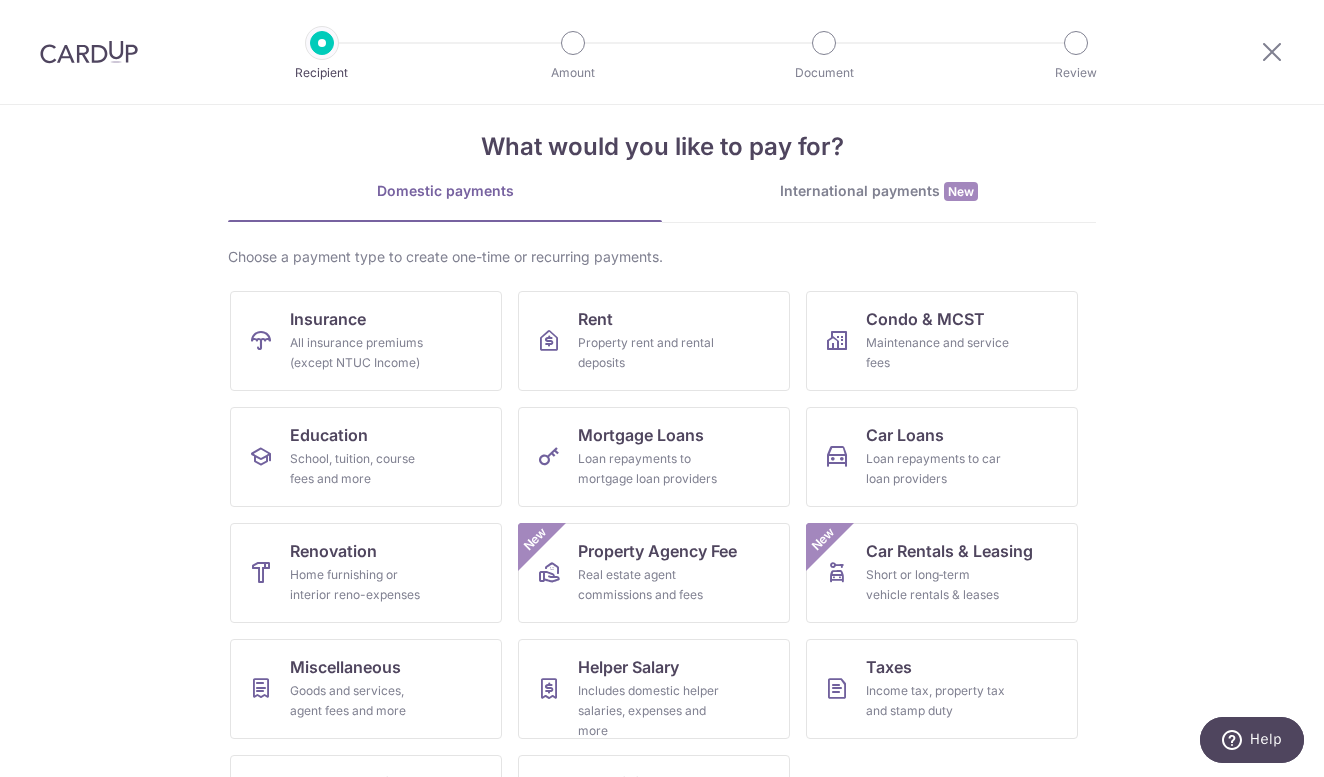 click on "What would you like to pay for?
Domestic payments
International payments
New
Choose a payment type to create one-time or recurring payments.
Insurance All insurance premiums (except NTUC Income)
Rent Property rent and rental deposits
Condo & MCST Maintenance and service fees
Education School, tuition, course fees and more
Mortgage Loans Loan repayments to mortgage loan providers
Car Loans Loan repayments to car loan providers
Renovation Home furnishing or interior reno-expenses
Property Agency Fee Real estate agent commissions and fees New
Car Rentals & Leasing Short or long‑term vehicle rentals & leases New
Miscellaneous Goods and services, agent fees and more
Helper Salary" at bounding box center [662, 441] 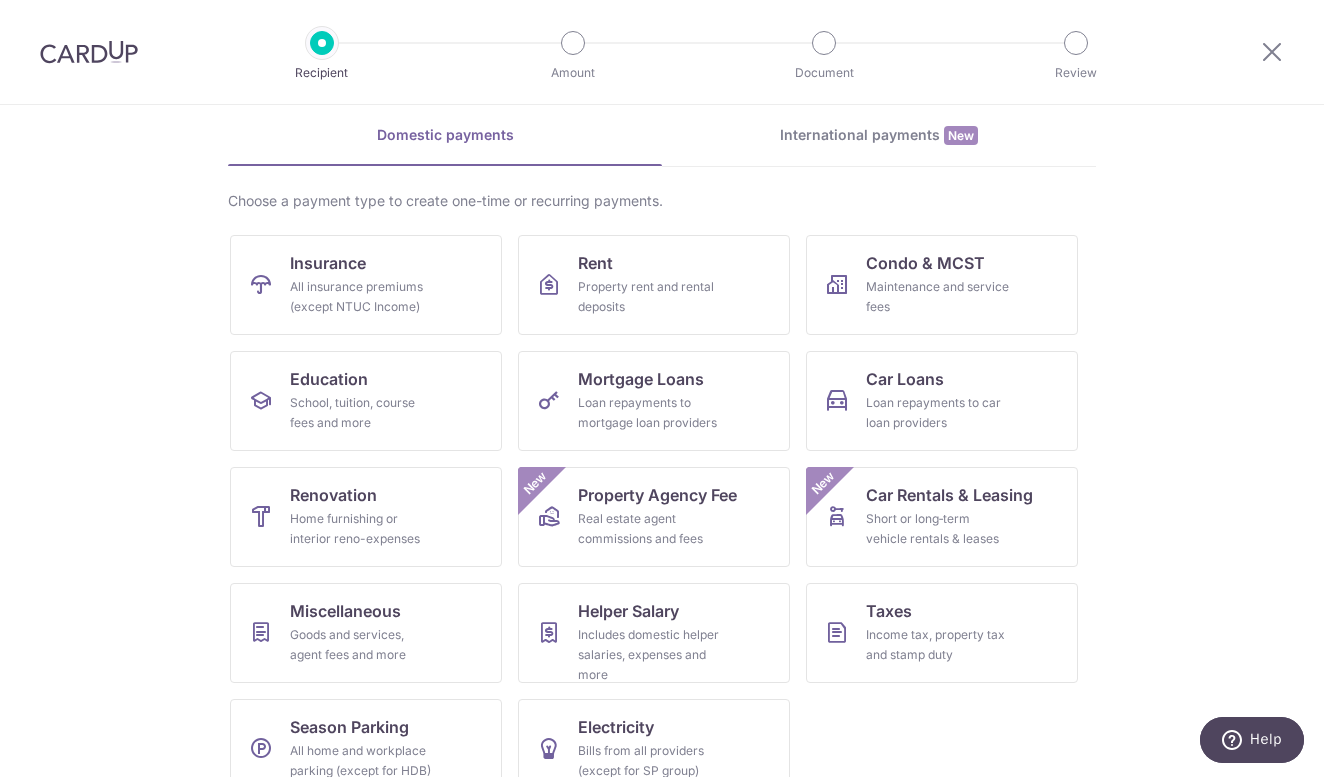 scroll, scrollTop: 0, scrollLeft: 0, axis: both 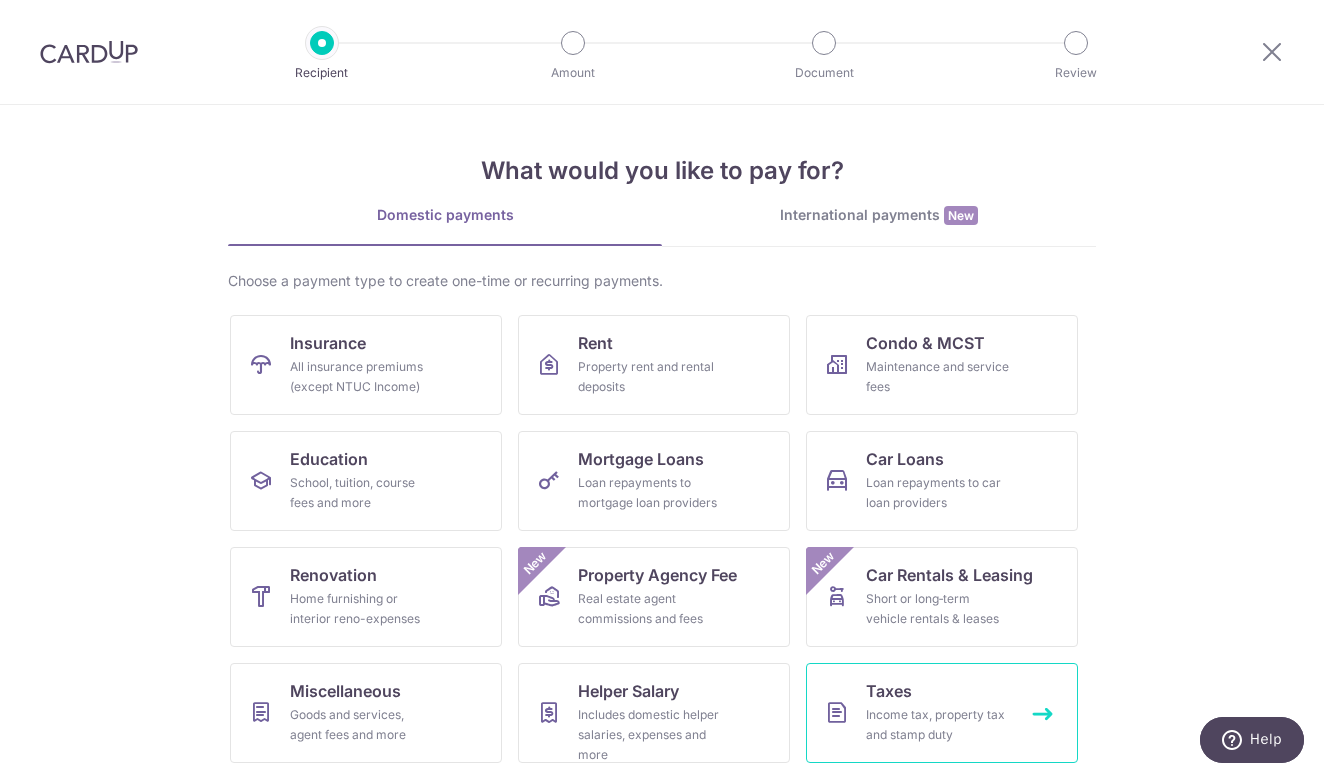 click on "Taxes" at bounding box center [889, 691] 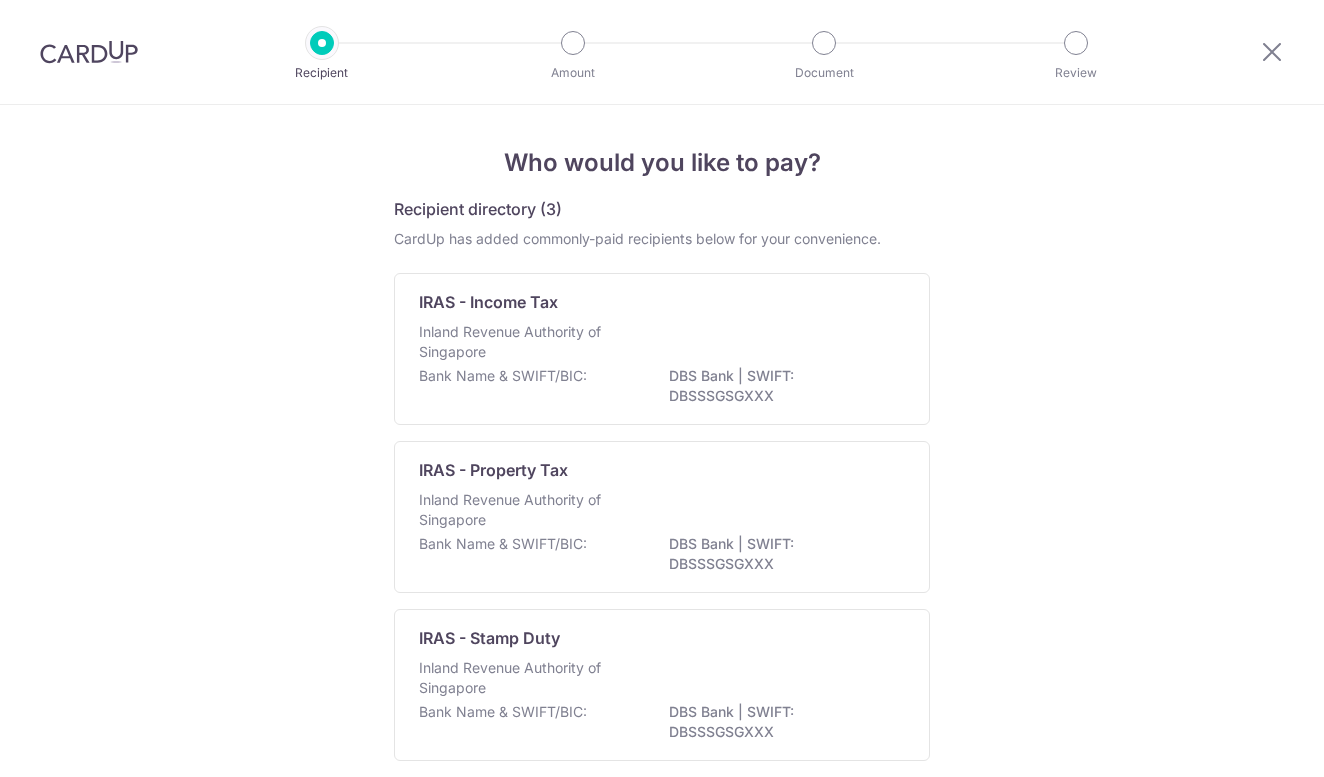 scroll, scrollTop: 0, scrollLeft: 0, axis: both 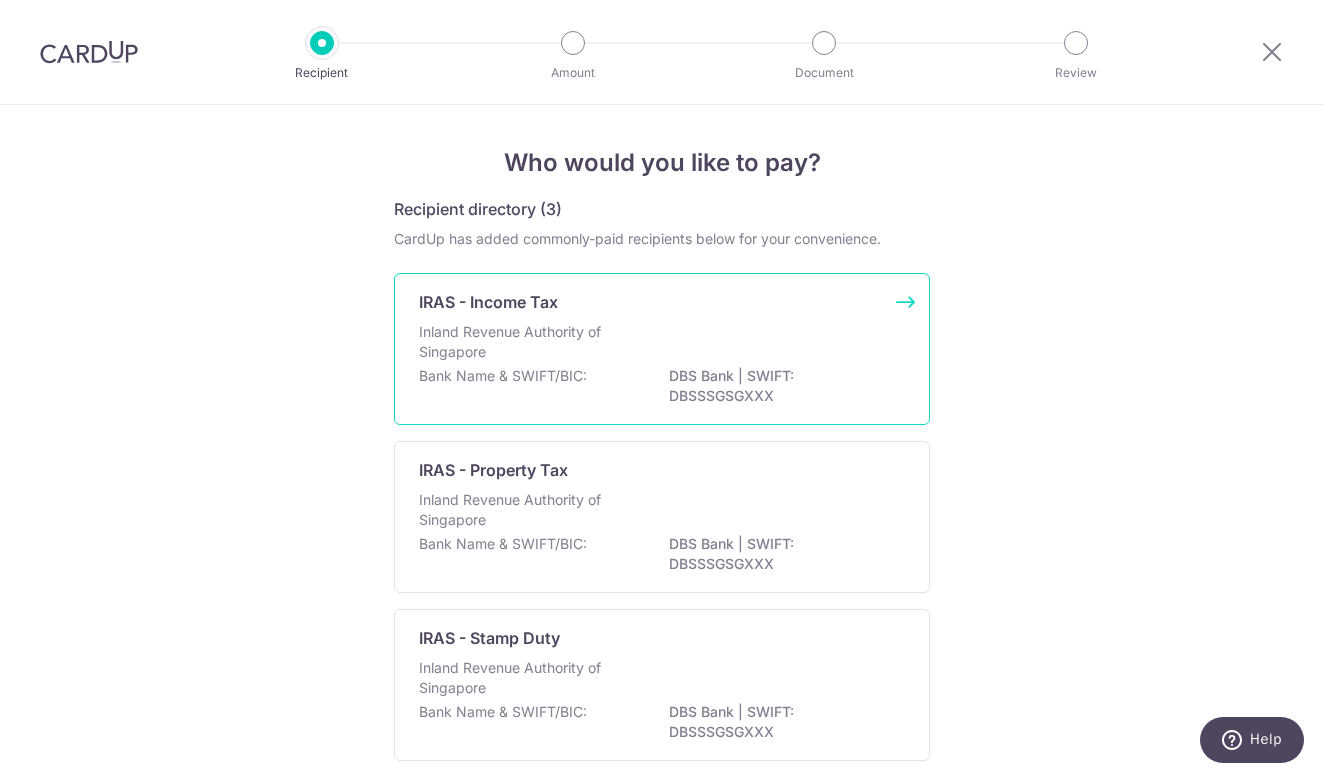 click on "DBS Bank | SWIFT: DBSSSGSGXXX" at bounding box center (781, 386) 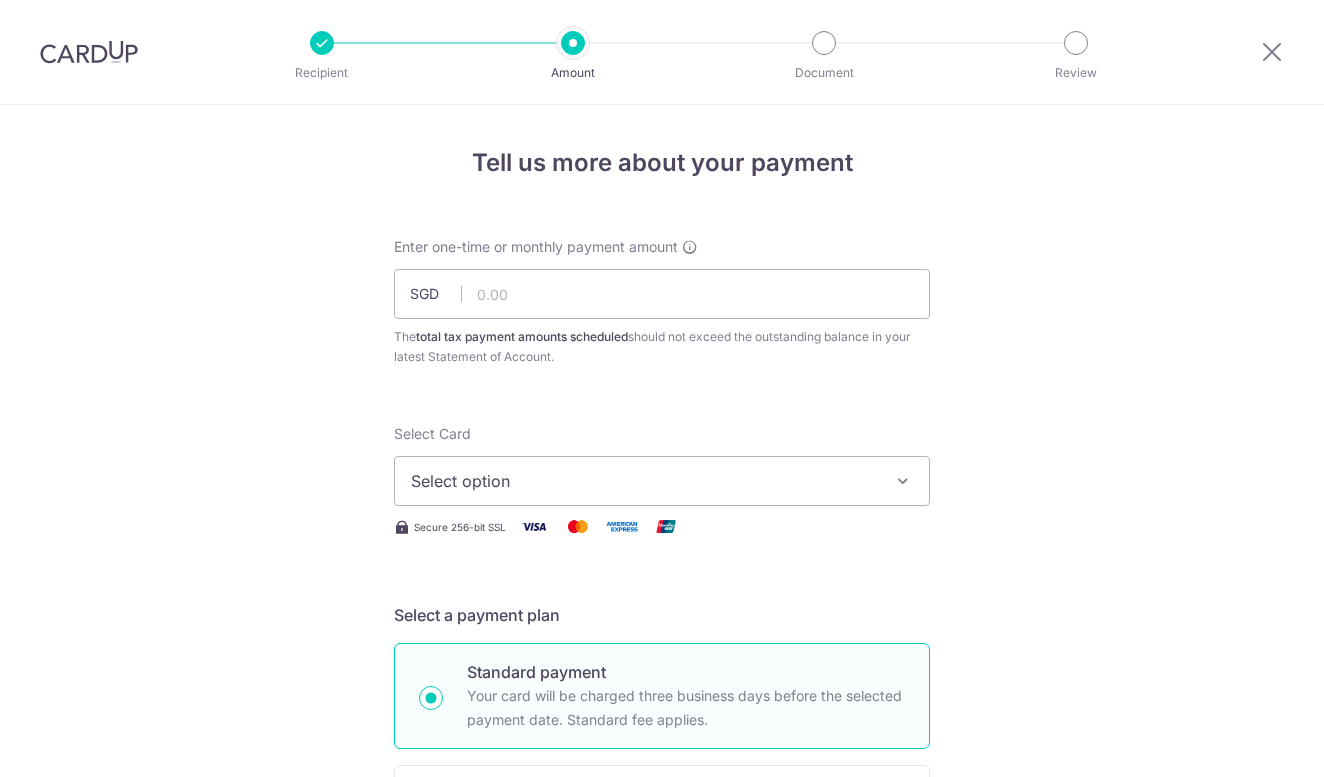 scroll, scrollTop: 0, scrollLeft: 0, axis: both 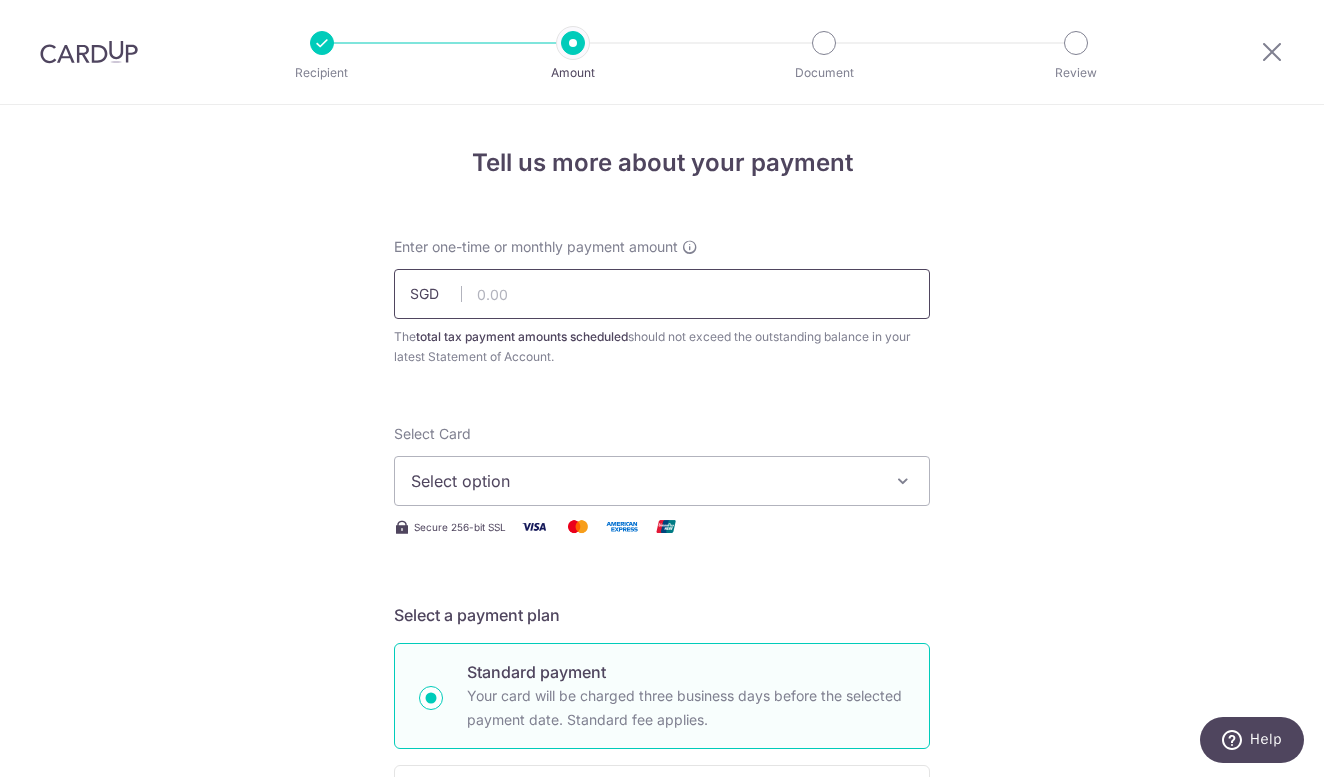 click at bounding box center (662, 294) 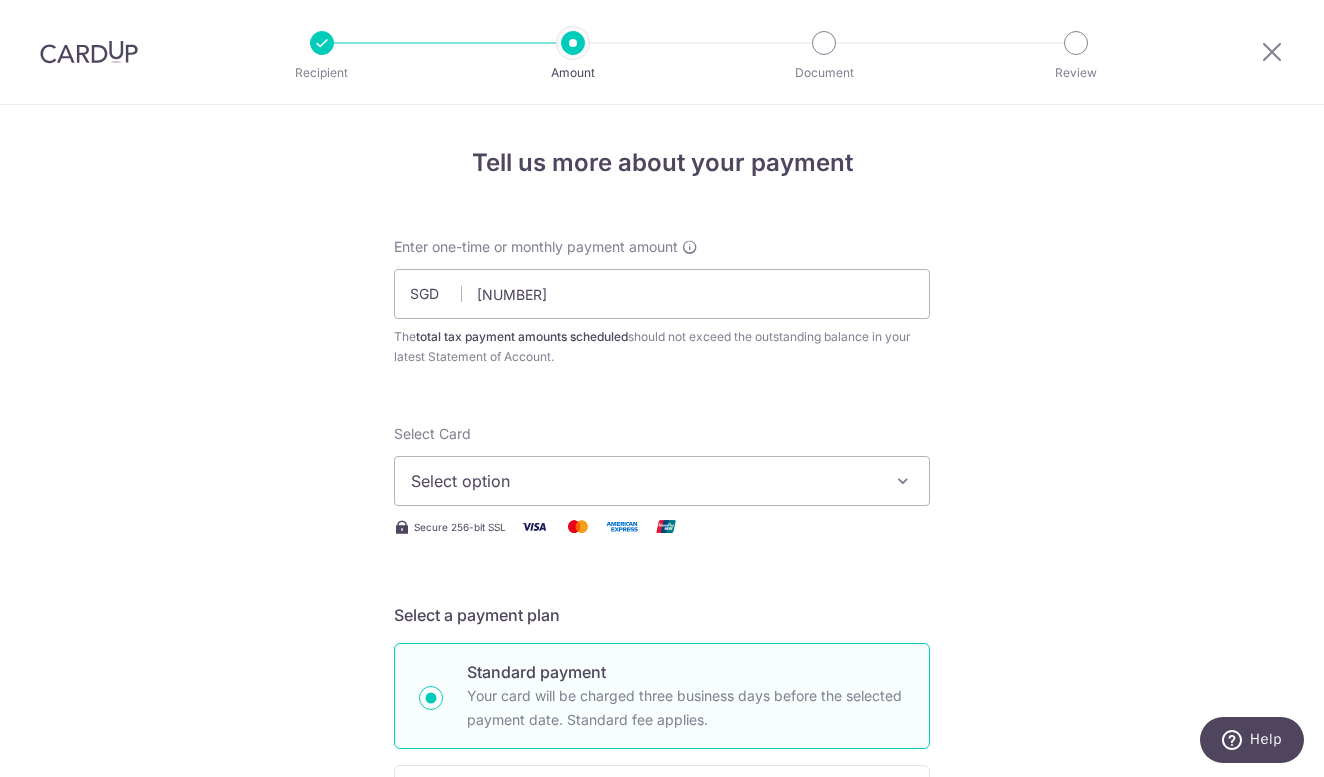type on "12,245.86" 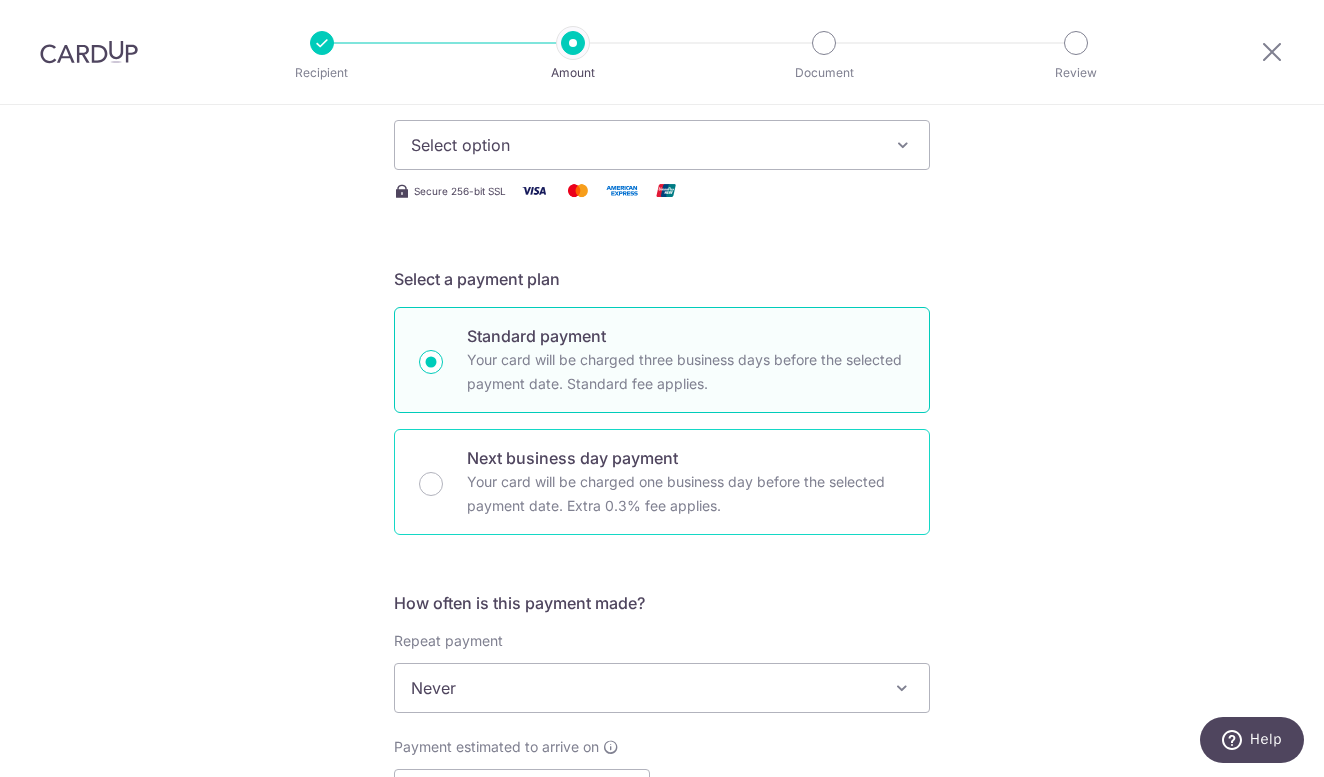 scroll, scrollTop: 300, scrollLeft: 0, axis: vertical 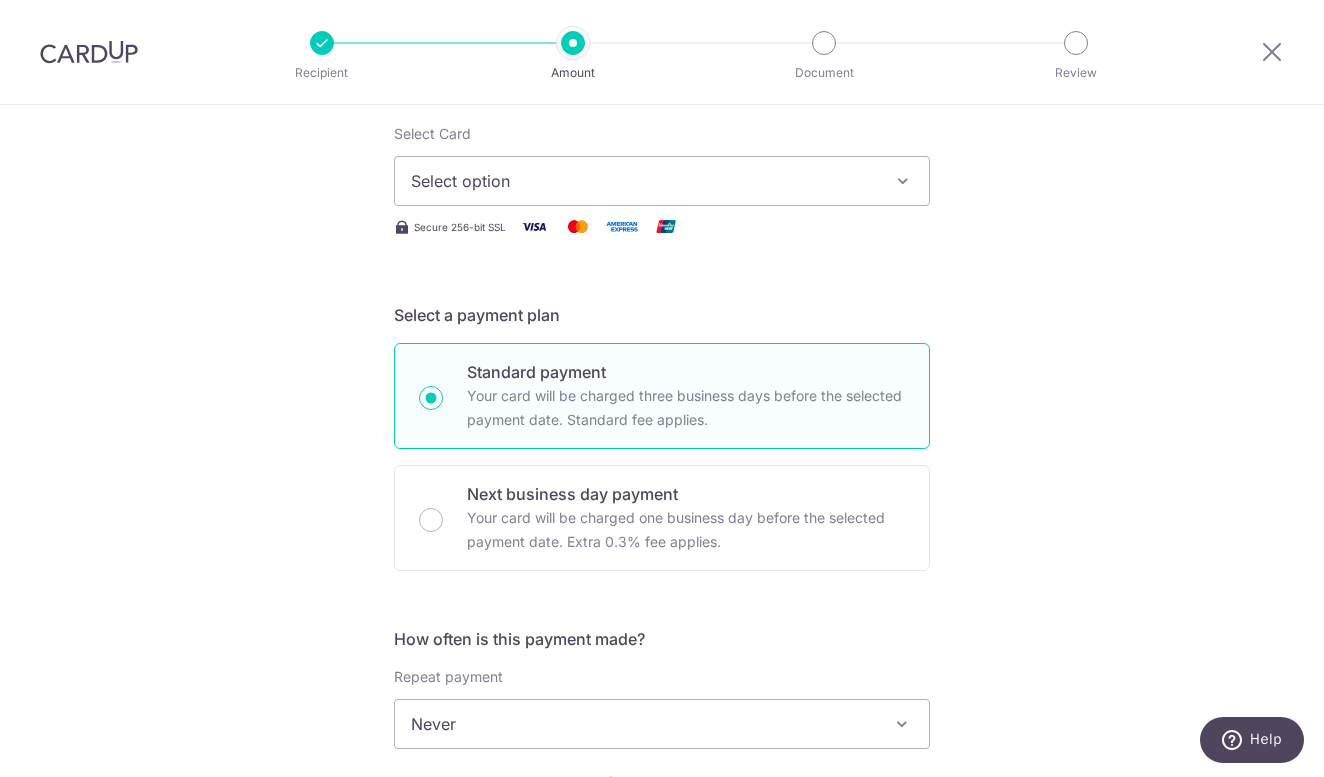 click on "Select option" at bounding box center [644, 181] 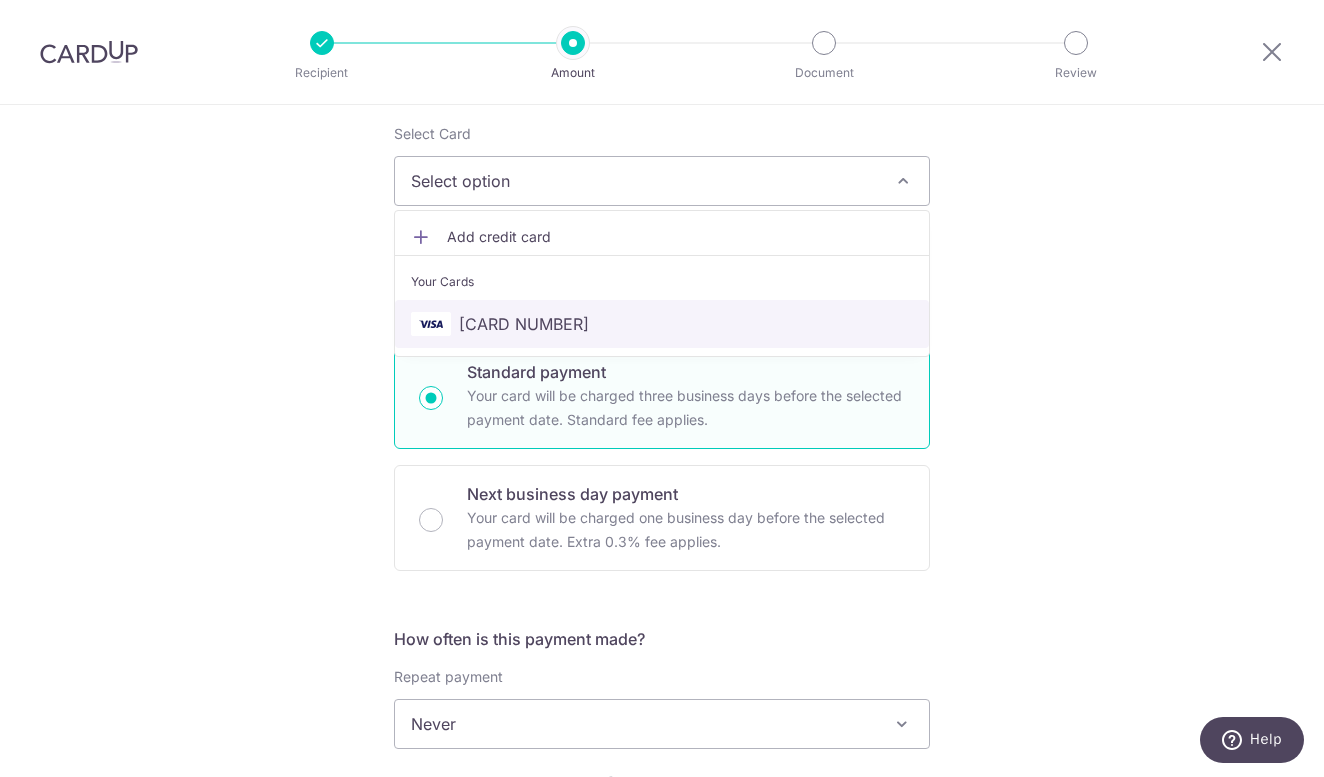 click on "**** 7346" at bounding box center (524, 324) 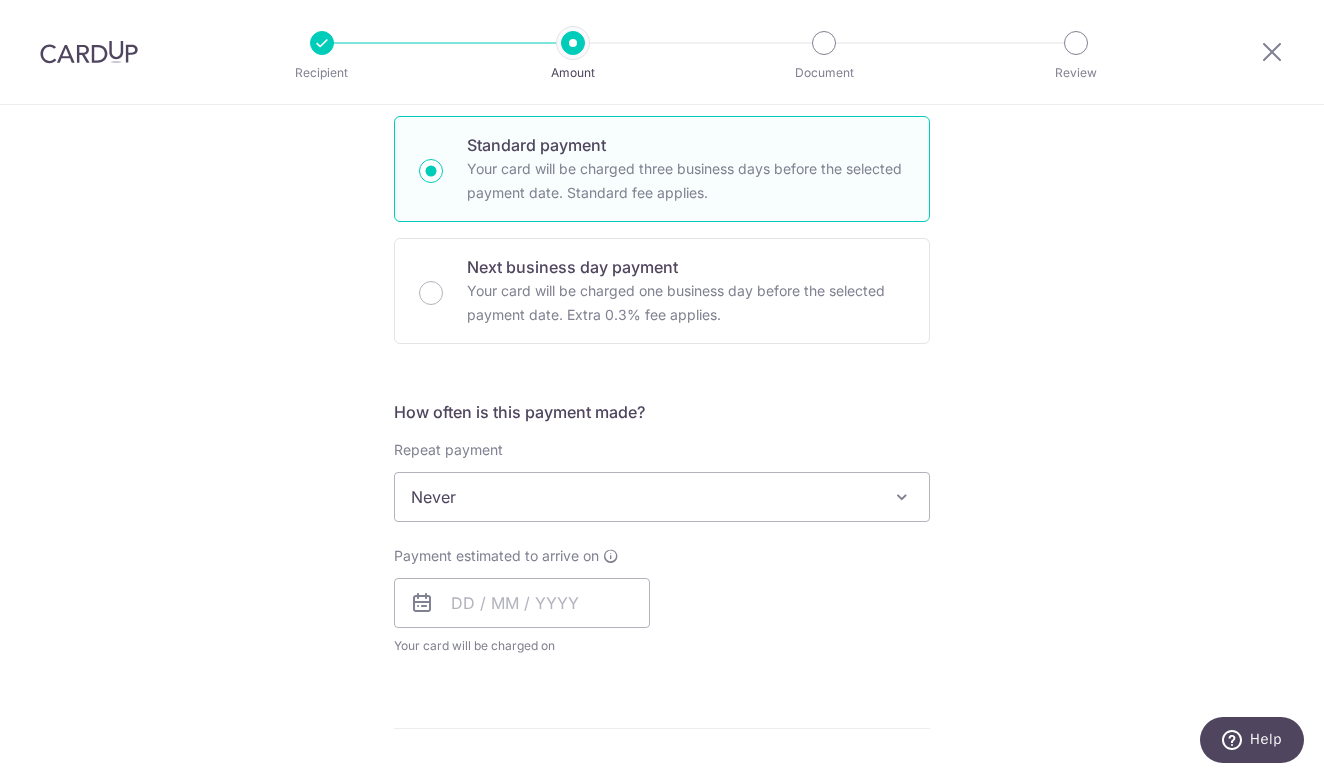 scroll, scrollTop: 525, scrollLeft: 0, axis: vertical 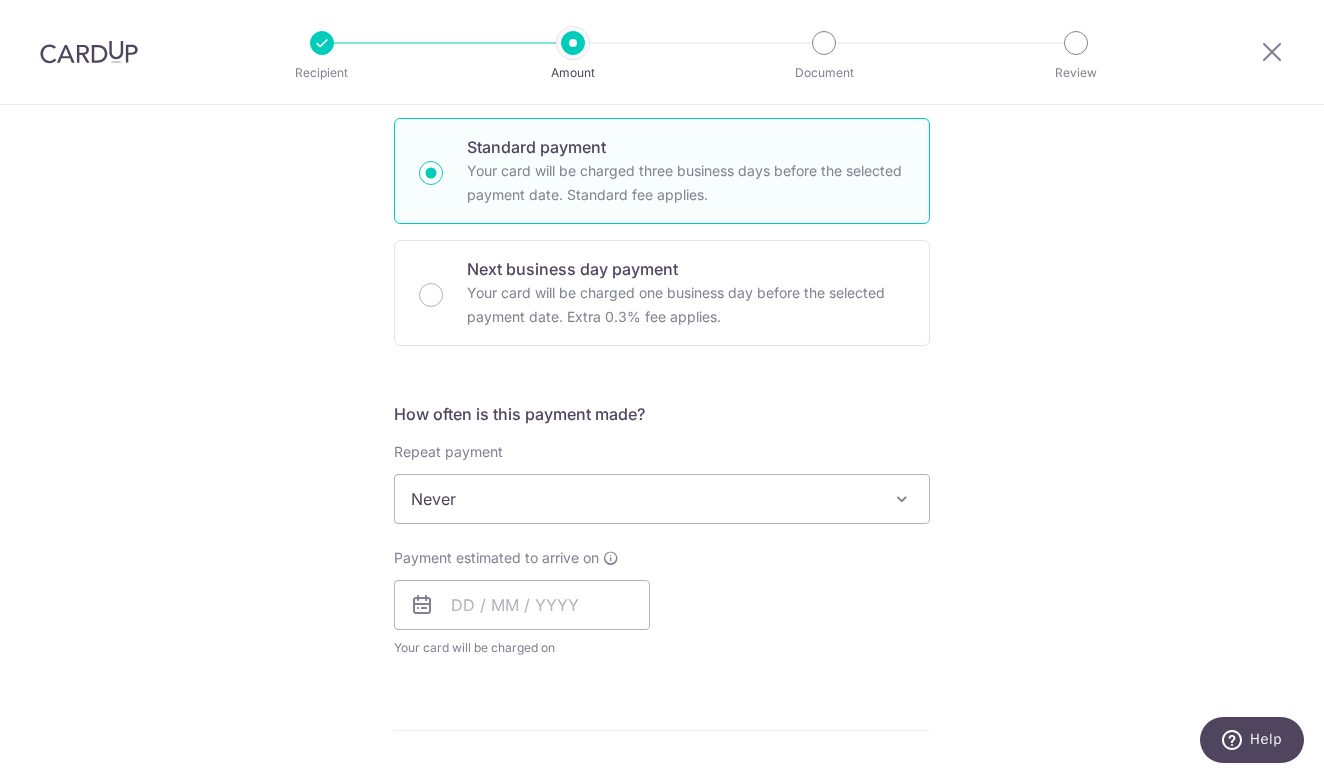 click on "Never" at bounding box center (662, 499) 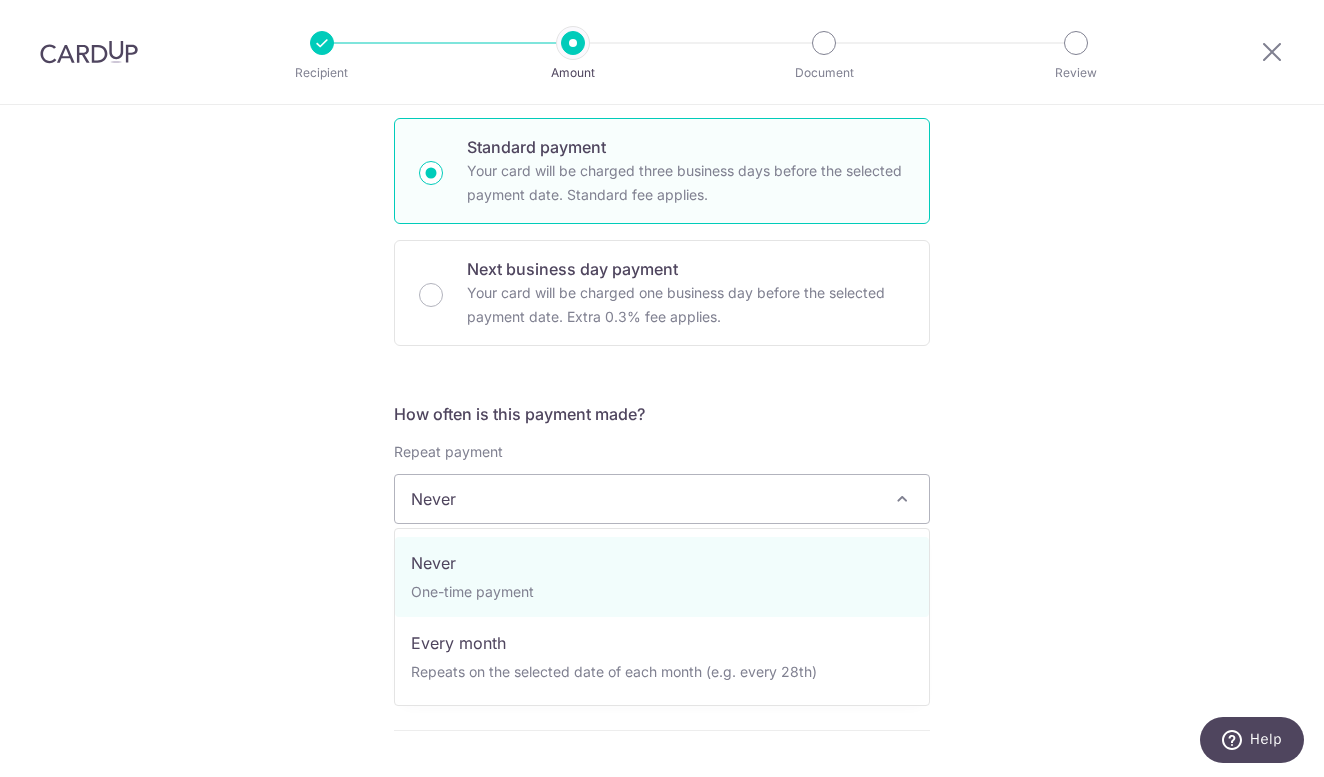 scroll, scrollTop: 525, scrollLeft: 0, axis: vertical 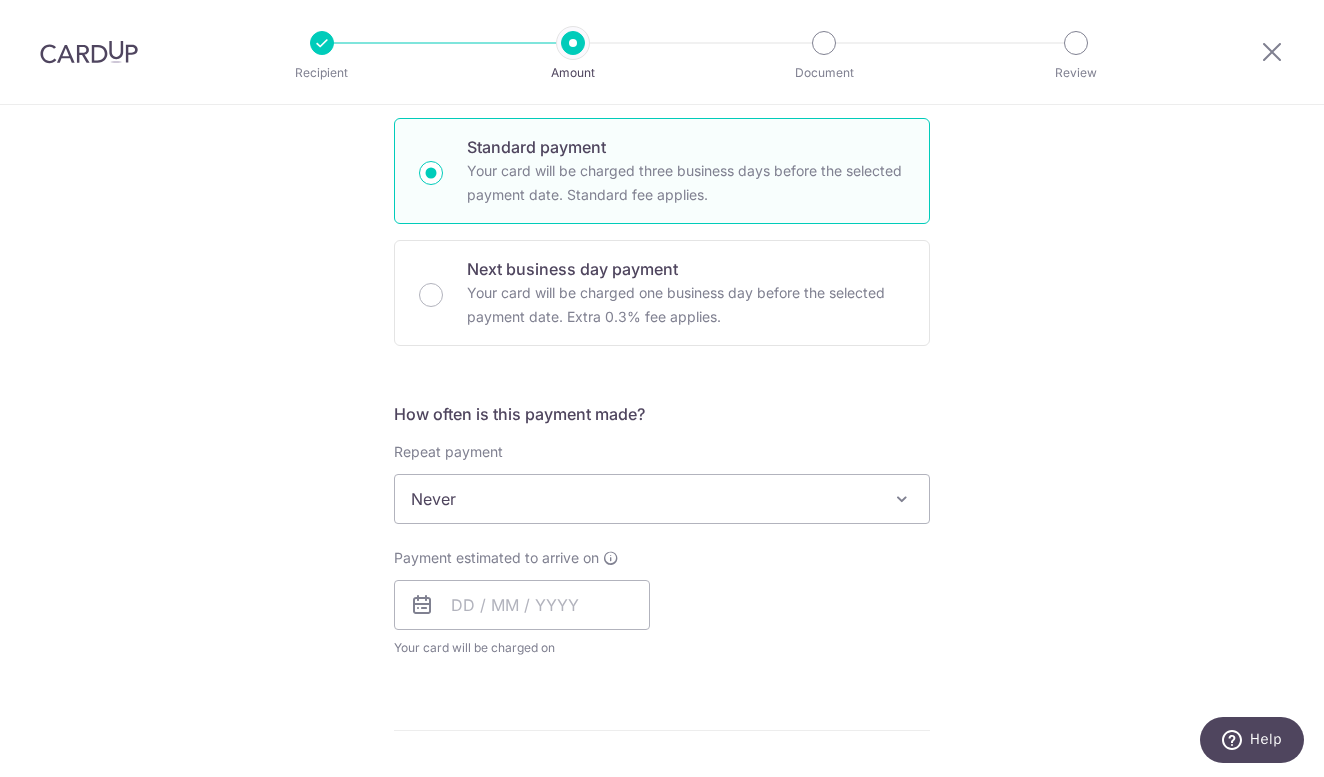 click on "Tell us more about your payment
Enter one-time or monthly payment amount
SGD
12,245.86
12245.86
The  total tax payment amounts scheduled  should not exceed the outstanding balance in your latest Statement of Account.
Select Card
**** 7346
Add credit card
Your Cards
**** 7346
Secure 256-bit SSL
Text
New card details" at bounding box center (662, 508) 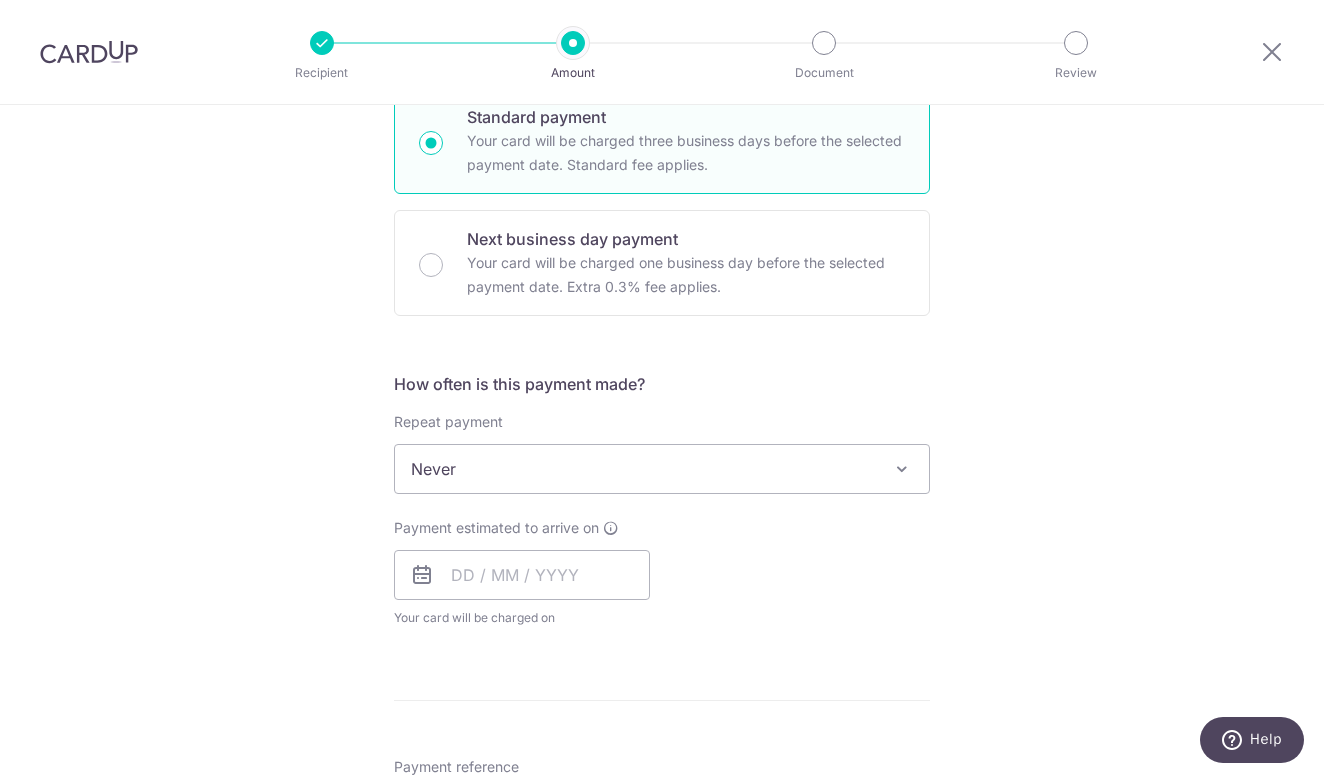 scroll, scrollTop: 581, scrollLeft: 0, axis: vertical 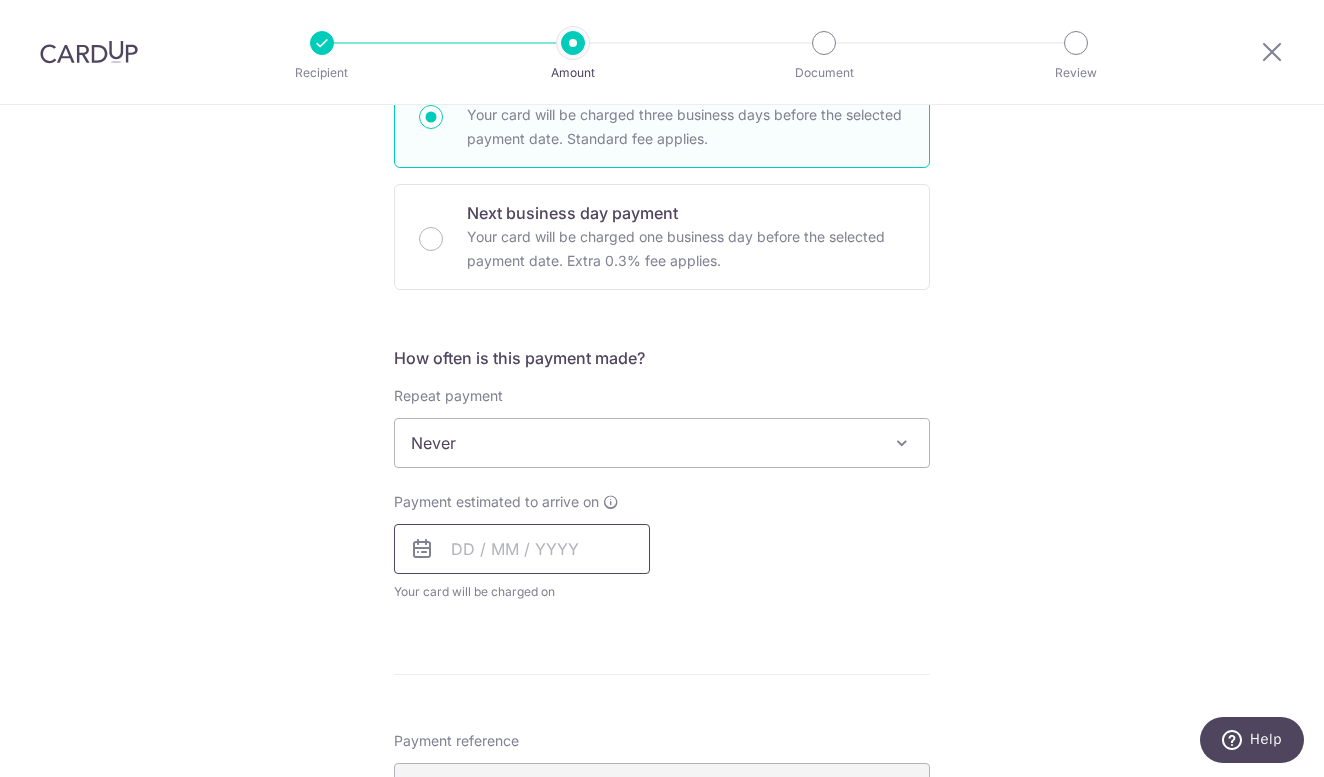 click at bounding box center (522, 549) 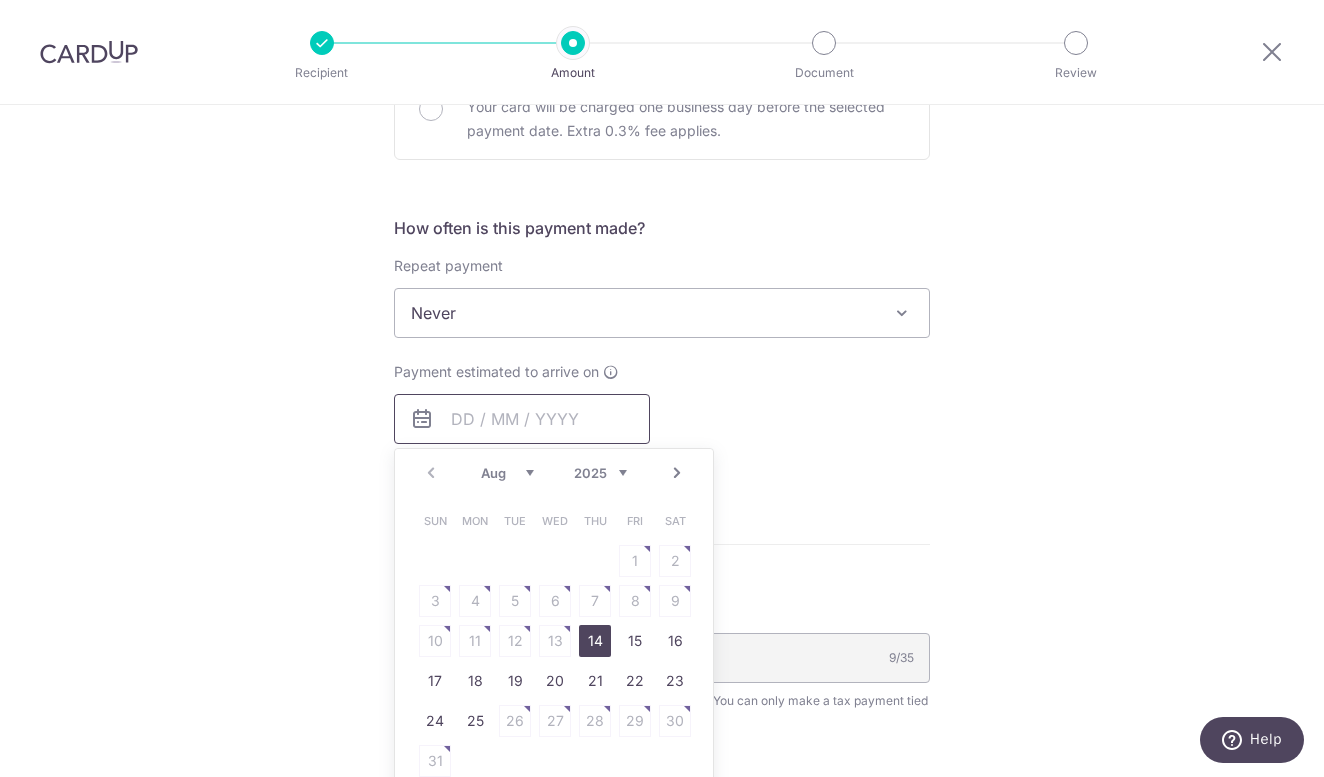 scroll, scrollTop: 716, scrollLeft: 0, axis: vertical 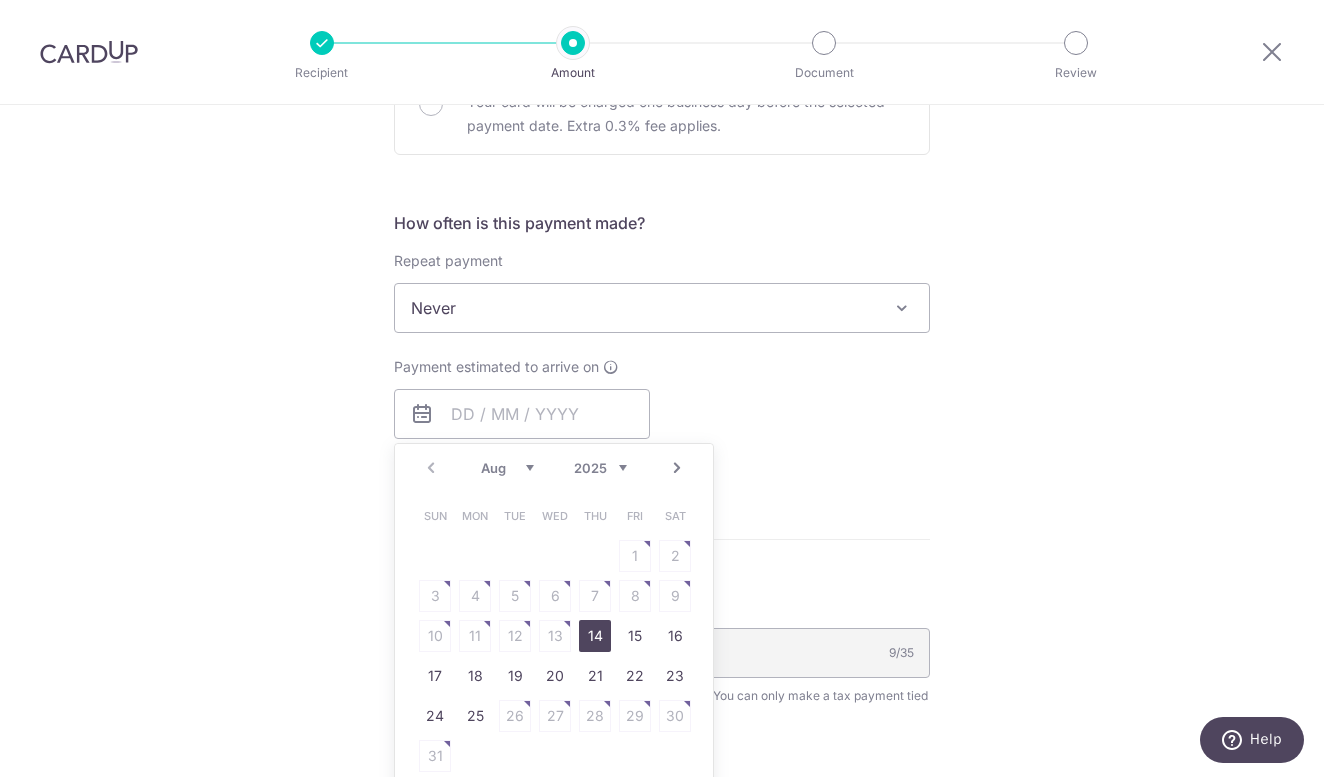 click on "14" at bounding box center [595, 636] 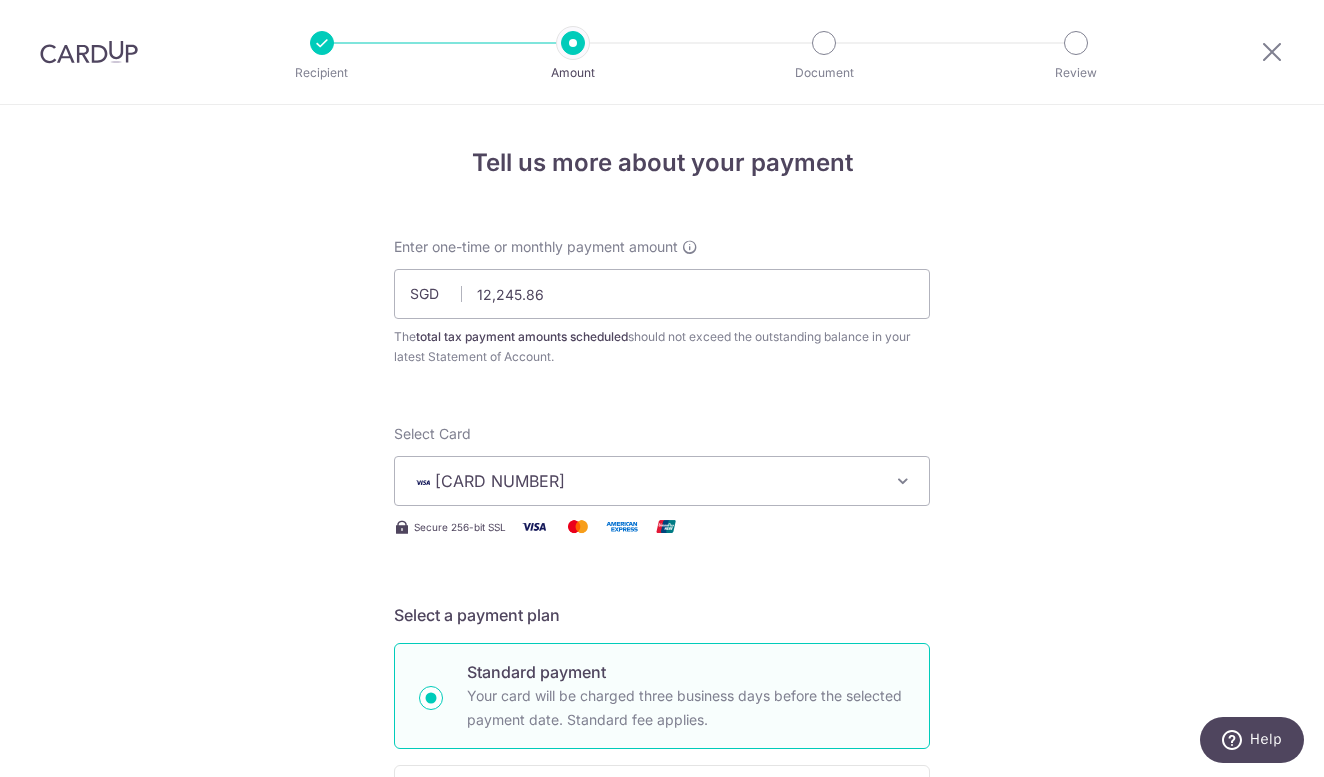 scroll, scrollTop: 0, scrollLeft: 0, axis: both 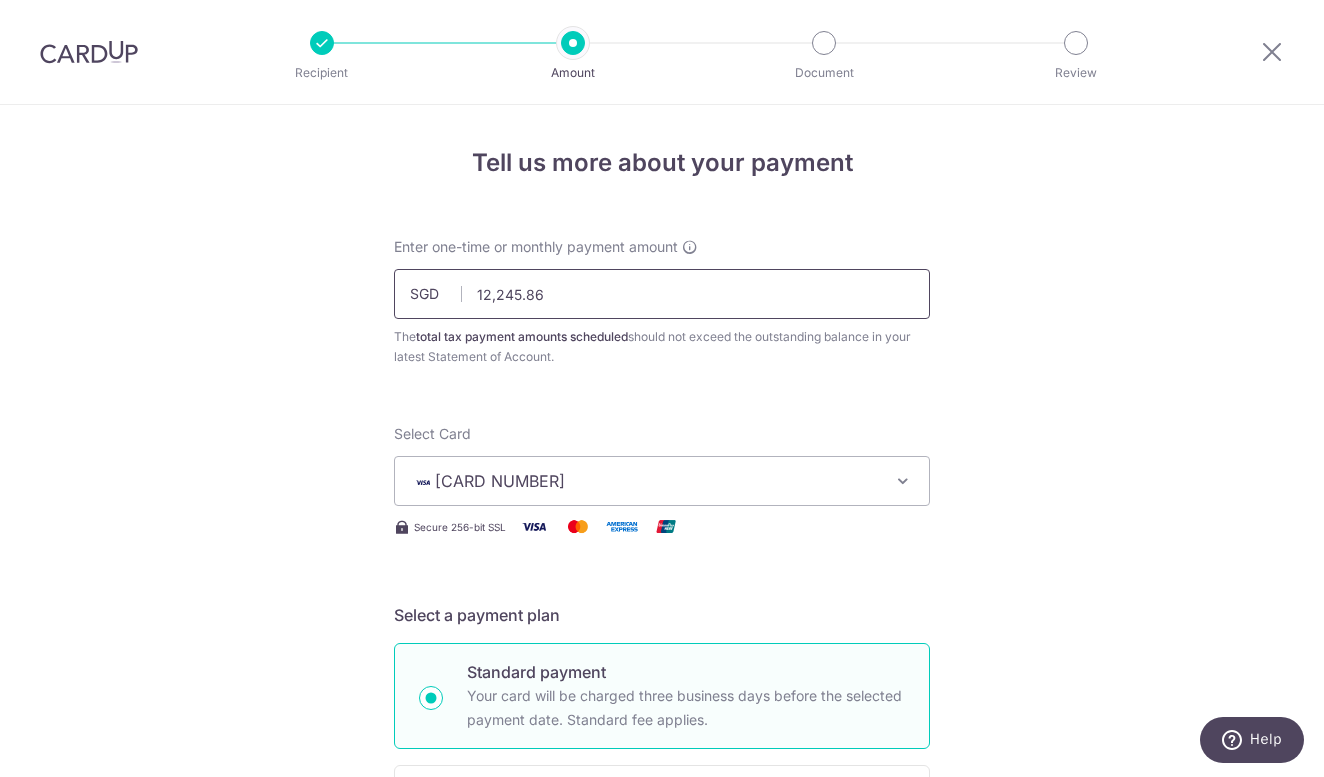 drag, startPoint x: 572, startPoint y: 296, endPoint x: 405, endPoint y: 268, distance: 169.33104 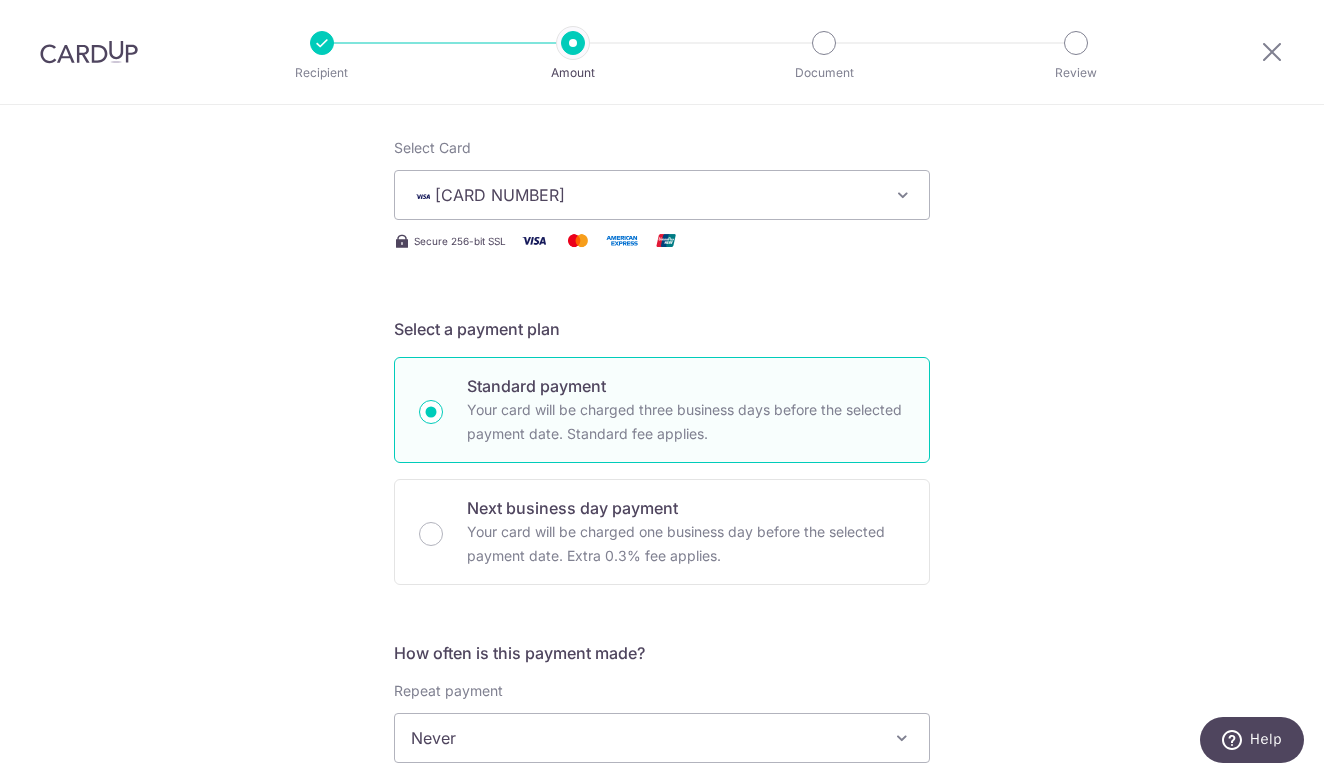 scroll, scrollTop: 488, scrollLeft: 0, axis: vertical 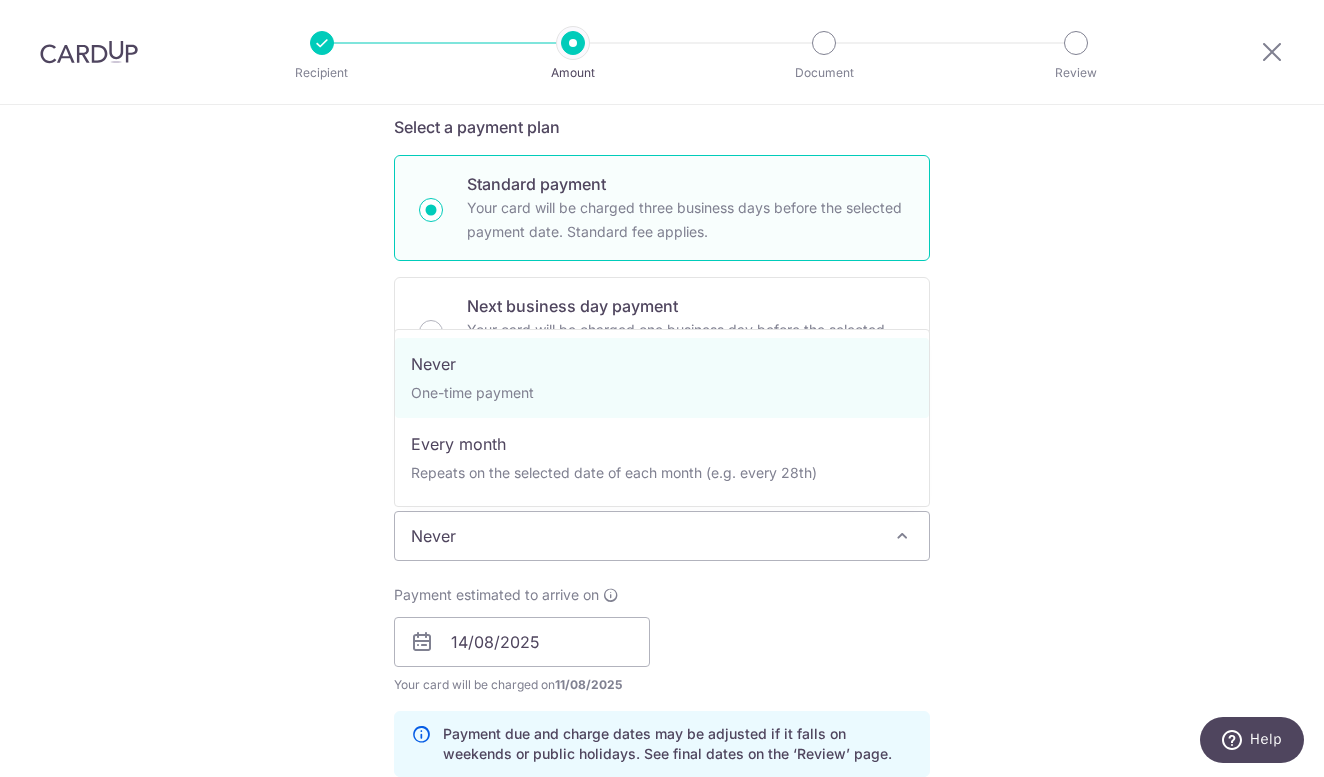 type on "1,020.41" 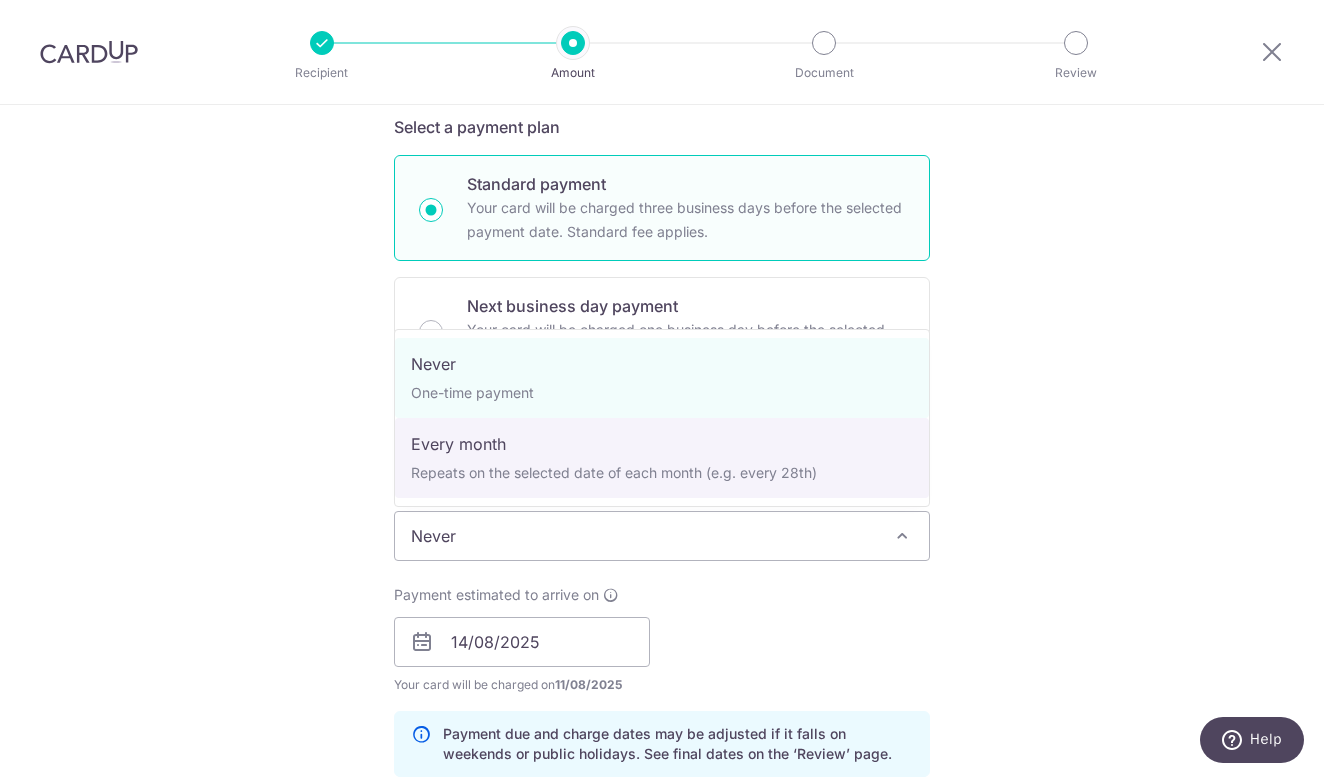select on "3" 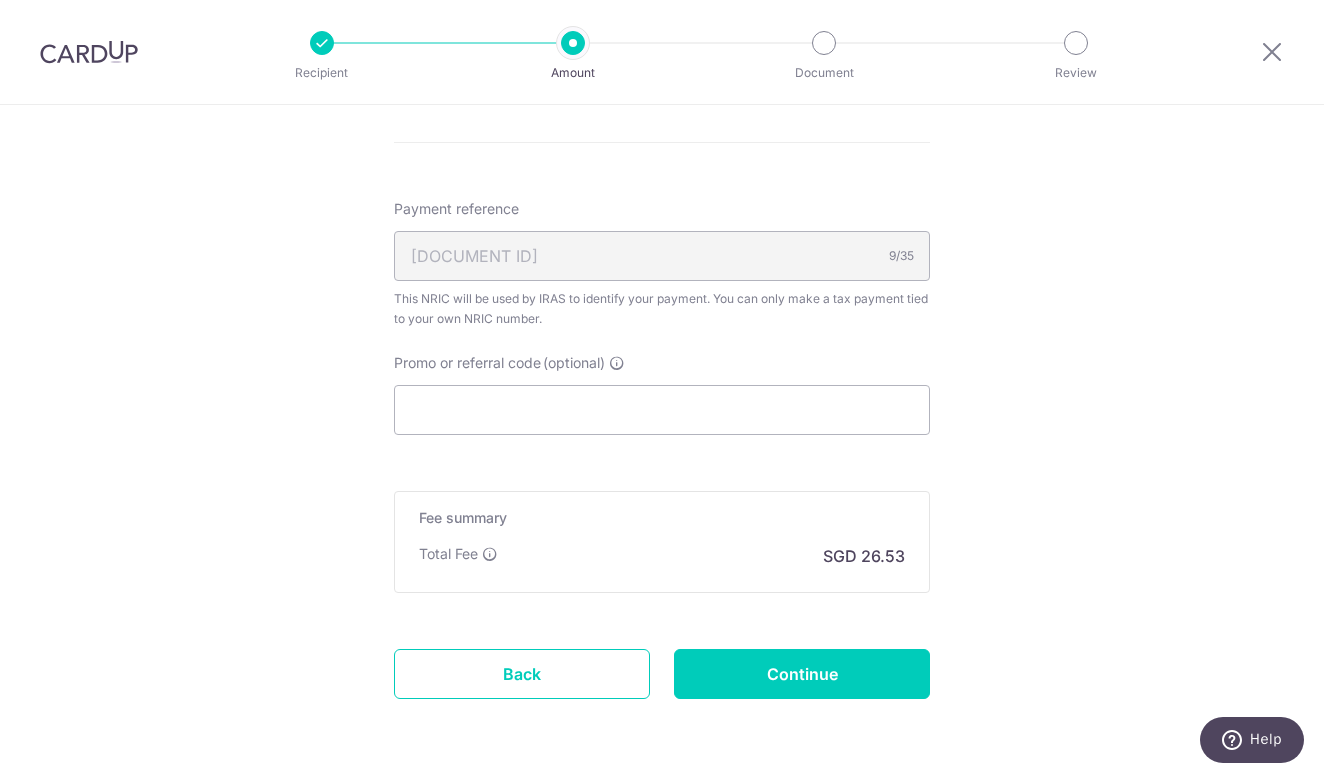 scroll, scrollTop: 1419, scrollLeft: 0, axis: vertical 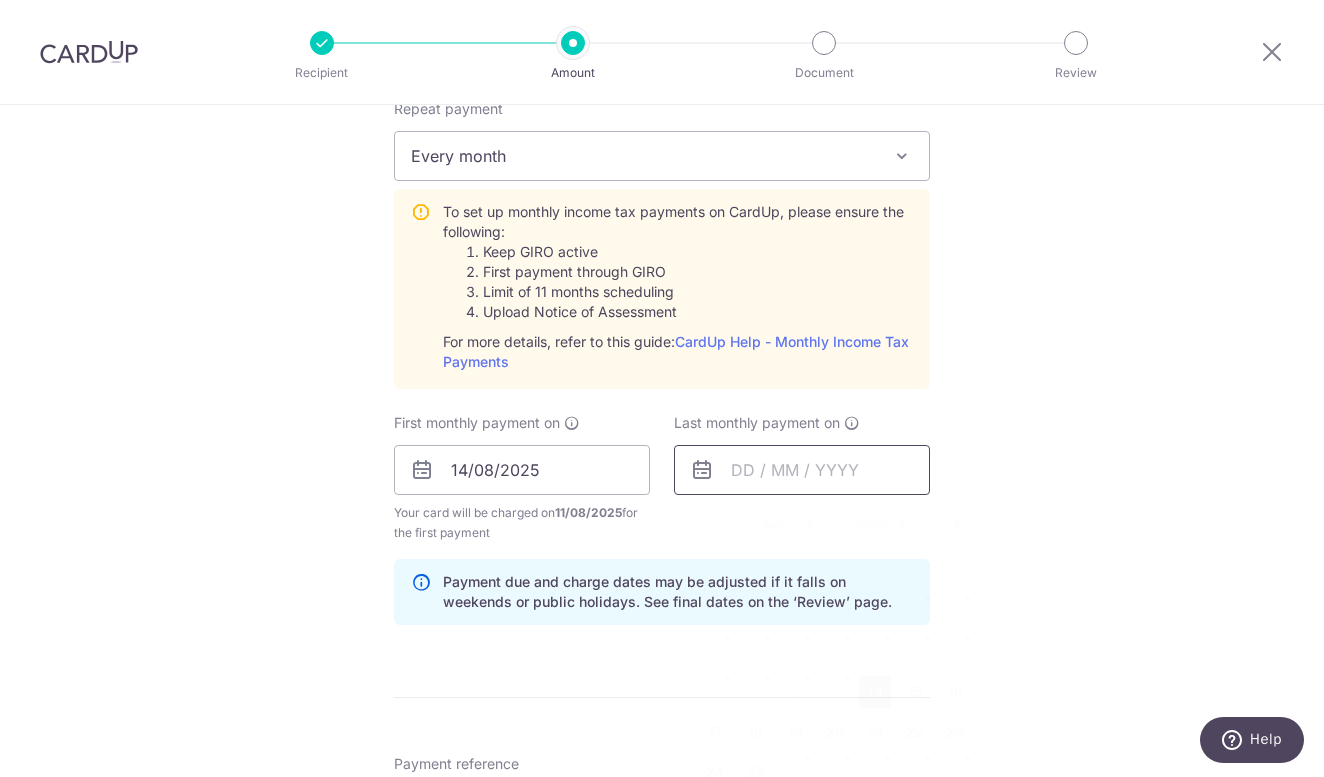 click at bounding box center (802, 470) 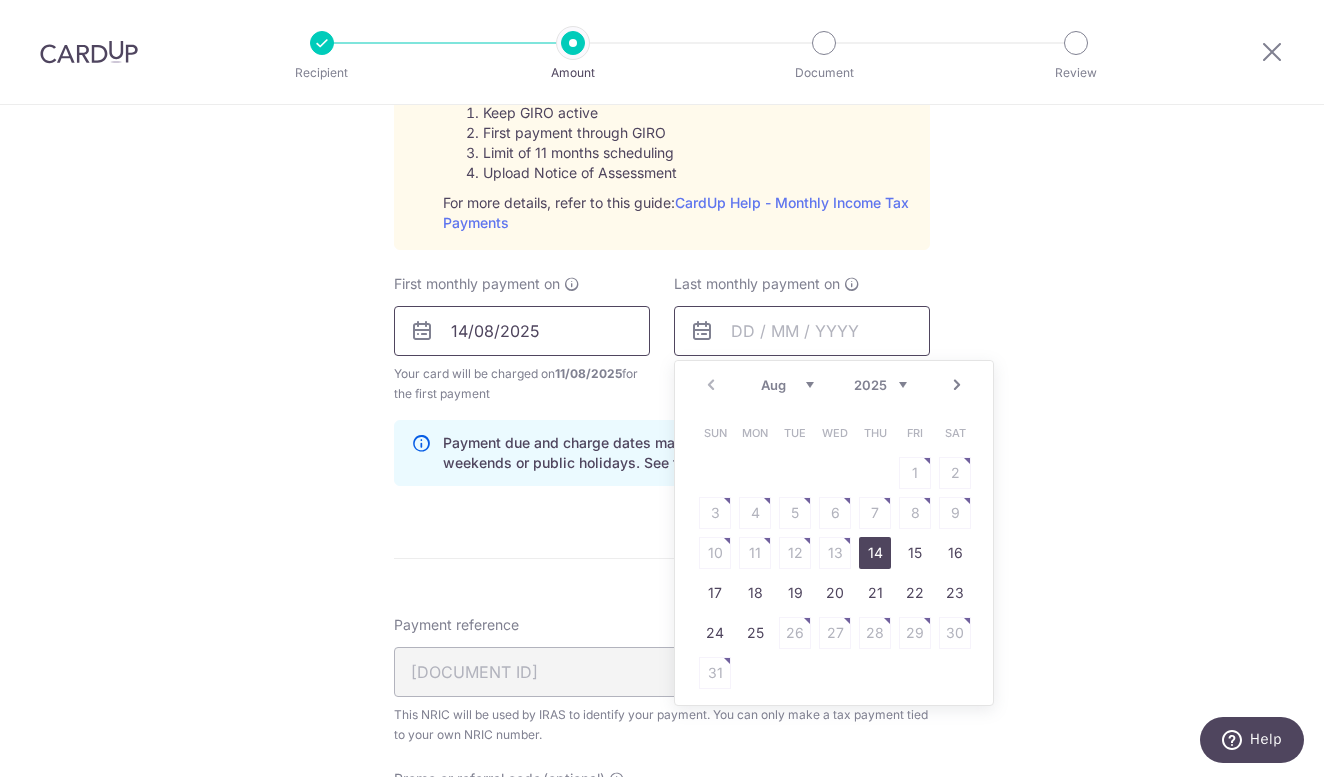 scroll, scrollTop: 1011, scrollLeft: 0, axis: vertical 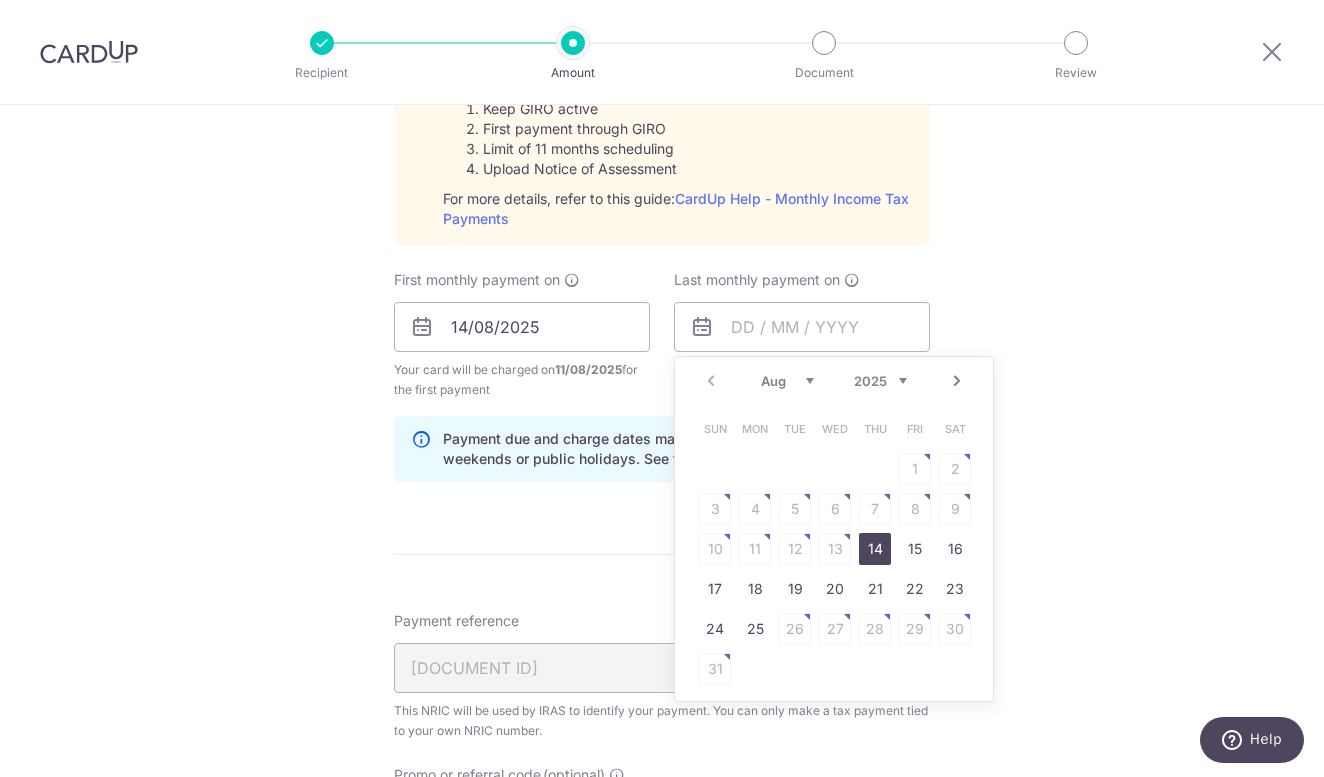 click on "Aug Sep Oct Nov Dec" at bounding box center [787, 381] 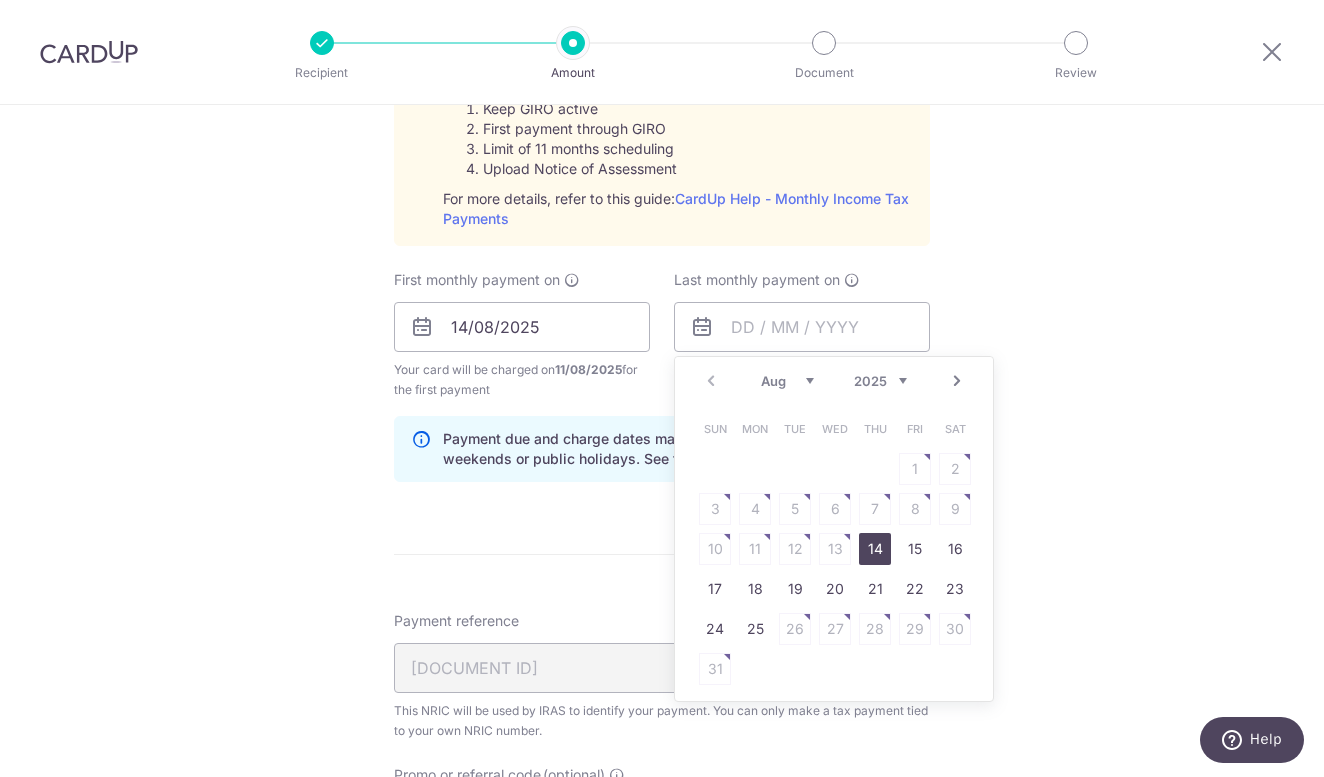 click on "2025 2026" at bounding box center [880, 381] 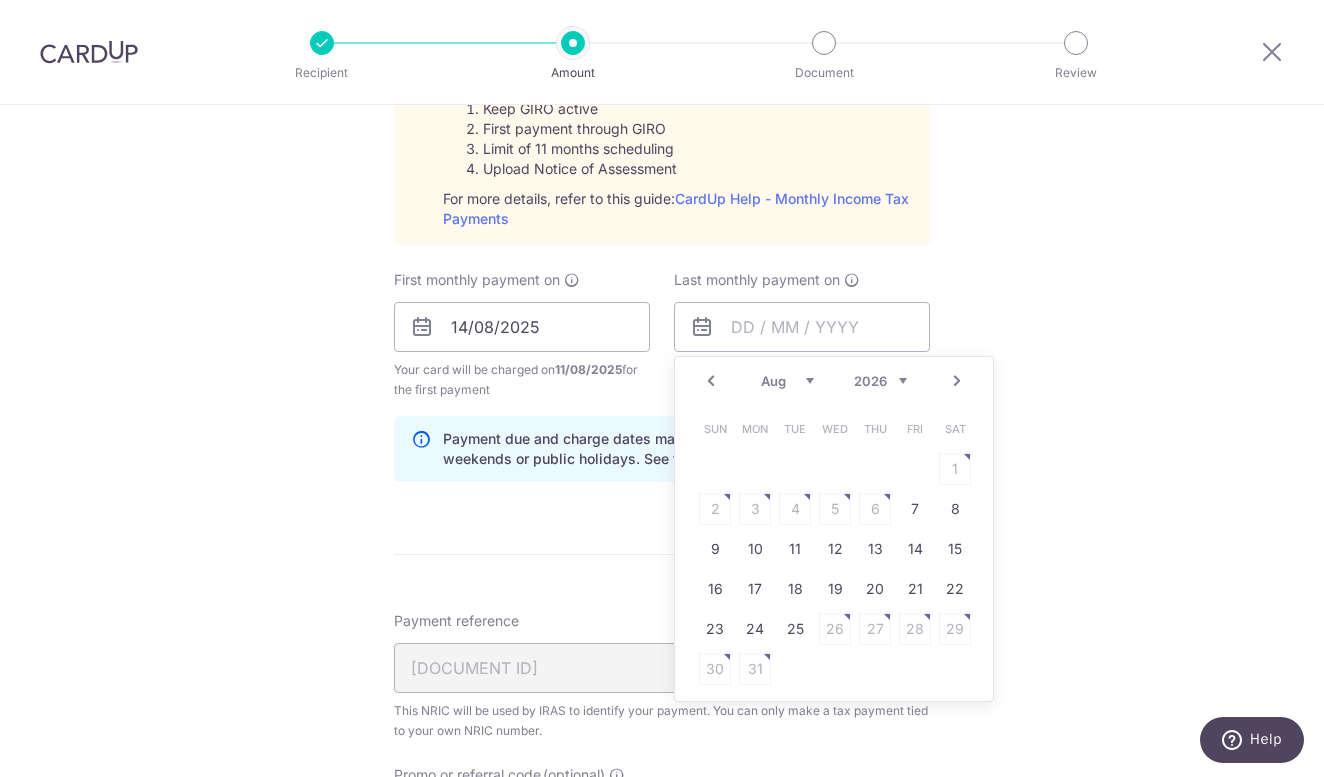 click on "Jan Feb Mar Apr May Jun Jul Aug Sep" at bounding box center [787, 381] 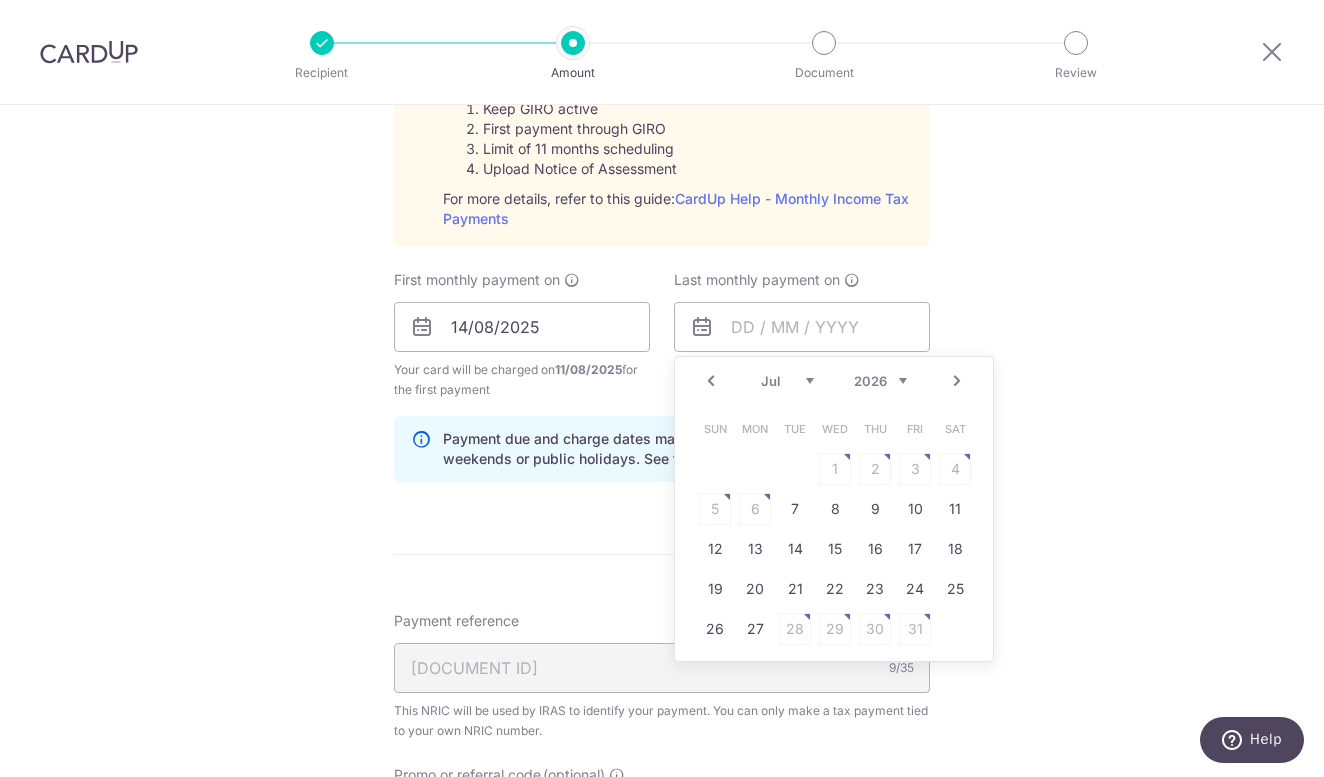 click on "Enter one-time or monthly payment amount
SGD
1,020.41
1020.41
The  total tax payment amounts scheduled  should not exceed the outstanding balance in your latest Statement of Account.
Select Card
**** 7346
Add credit card
Your Cards
**** 7346
Secure 256-bit SSL
Text
New card details
Card" at bounding box center [662, 196] 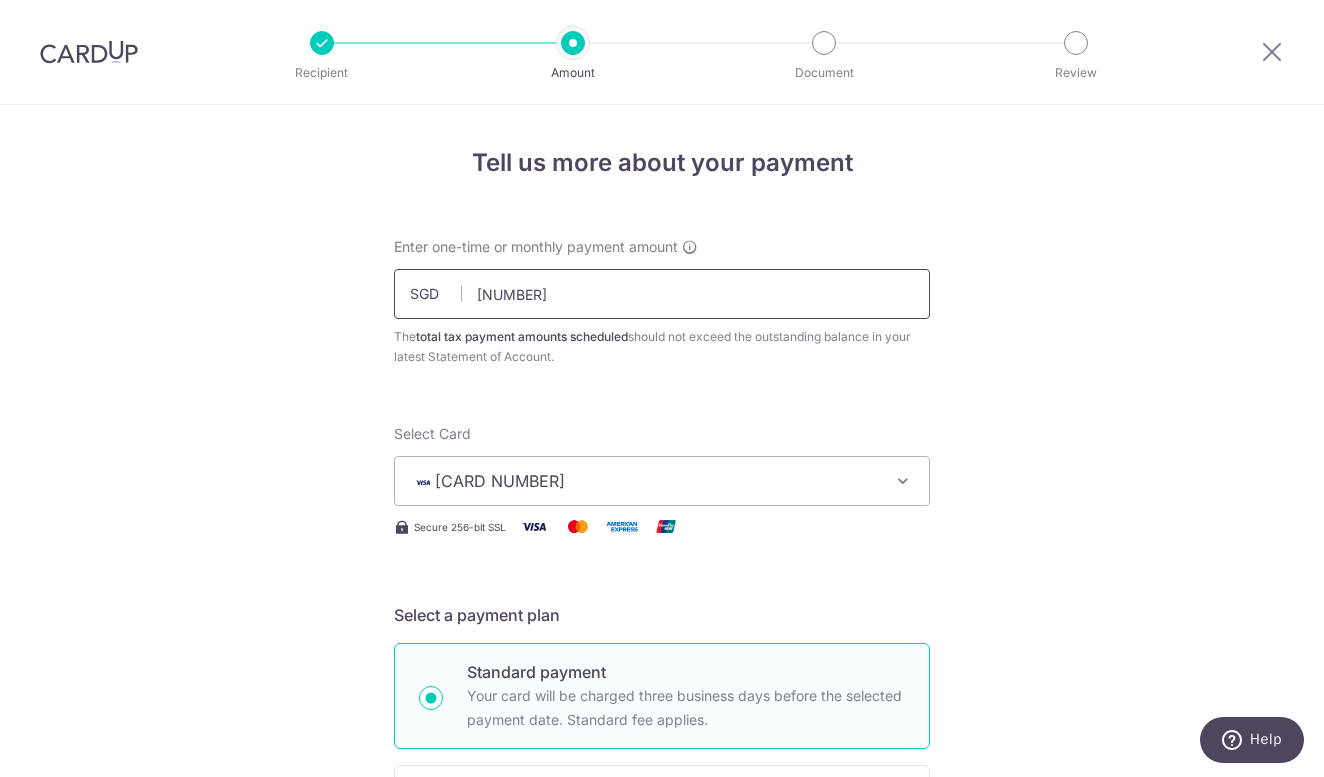 scroll, scrollTop: 0, scrollLeft: 0, axis: both 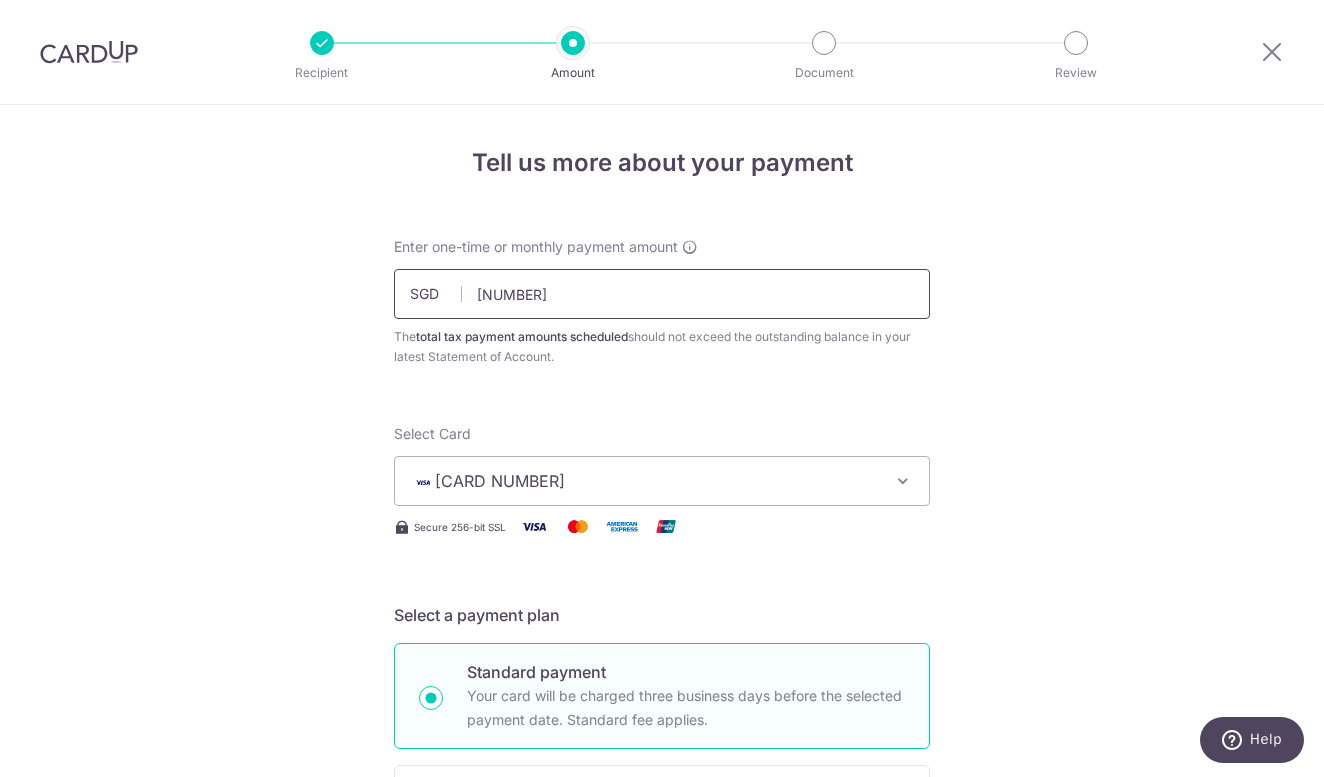 click on "1,020.41" at bounding box center [662, 294] 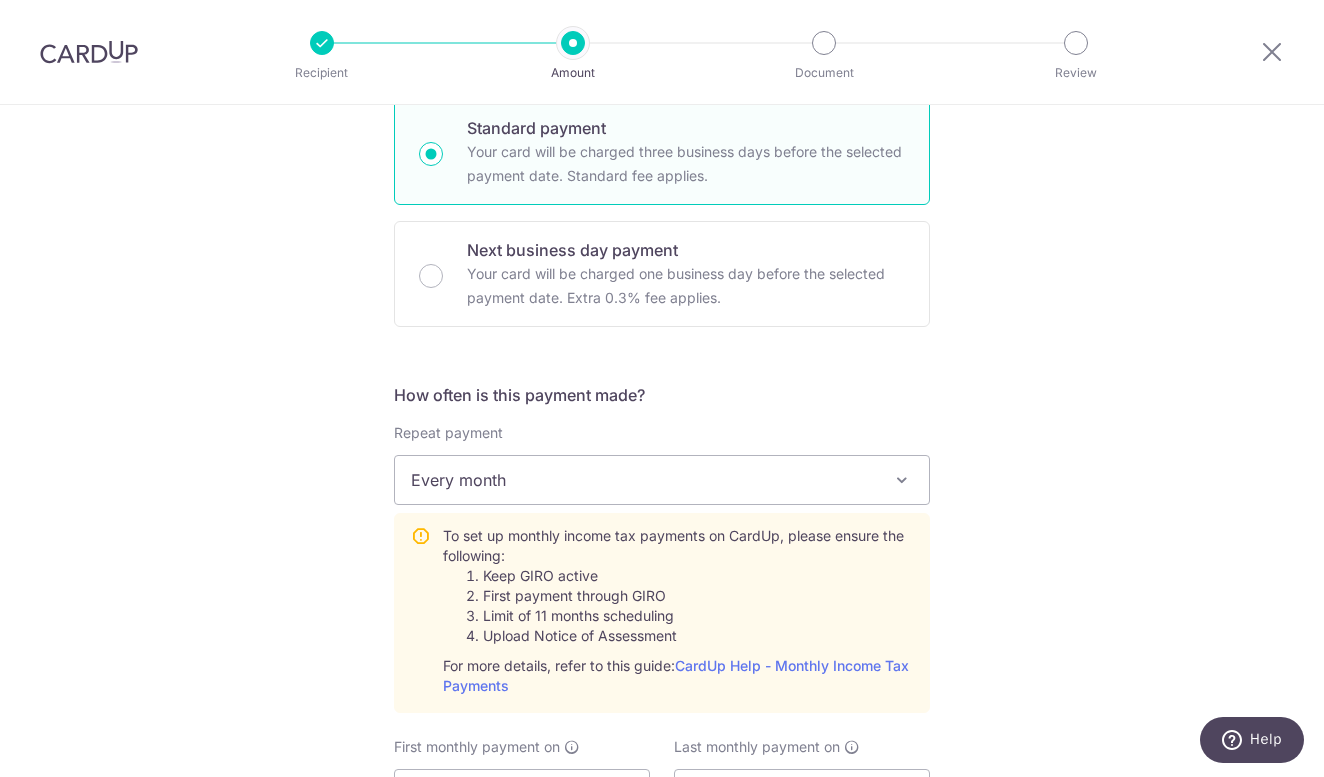 scroll, scrollTop: 540, scrollLeft: 0, axis: vertical 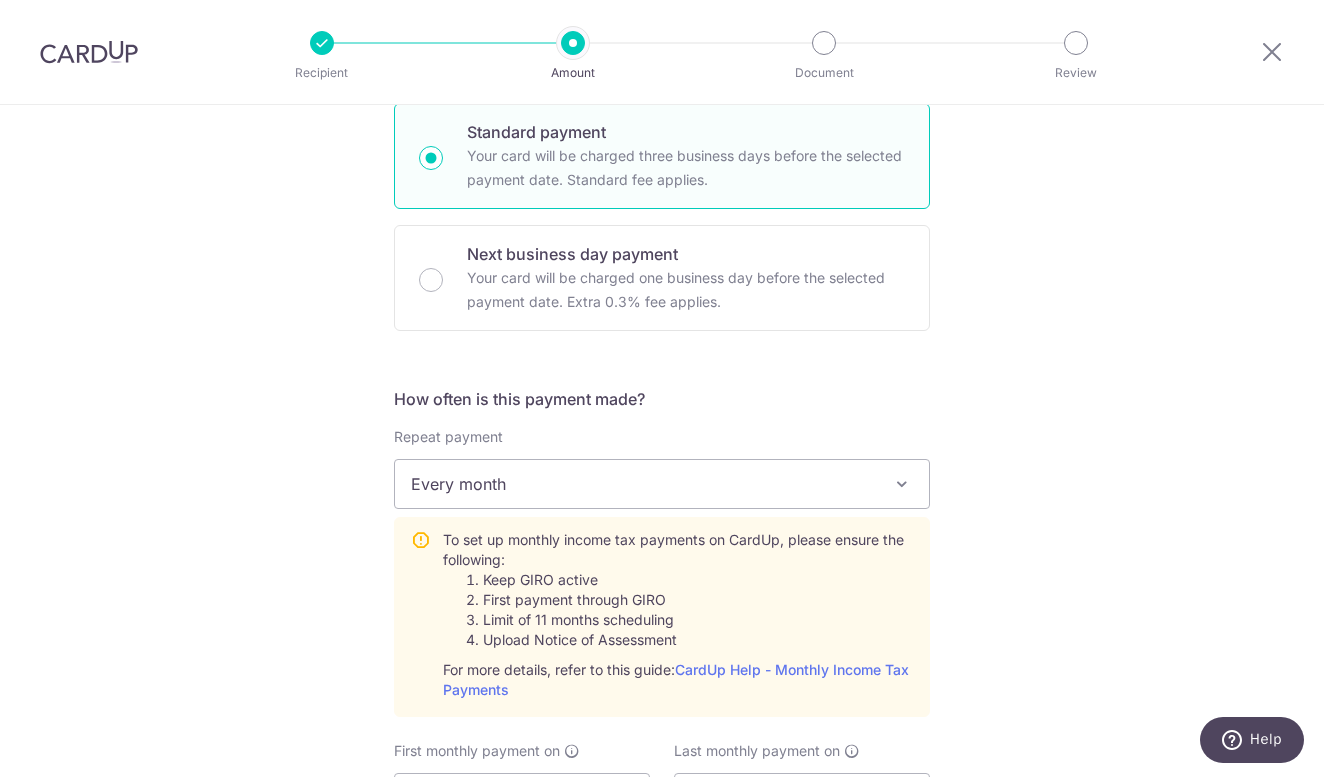 click on "Every month" at bounding box center (662, 484) 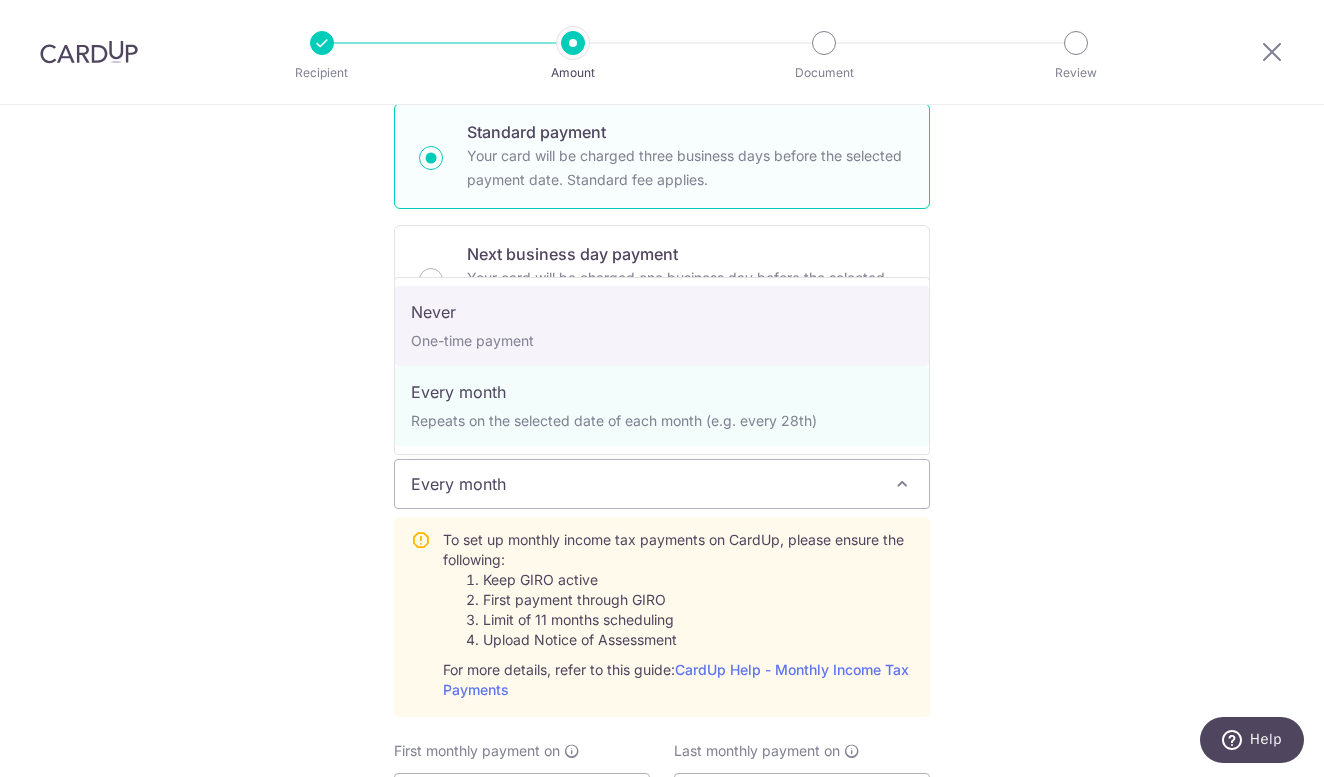 select on "1" 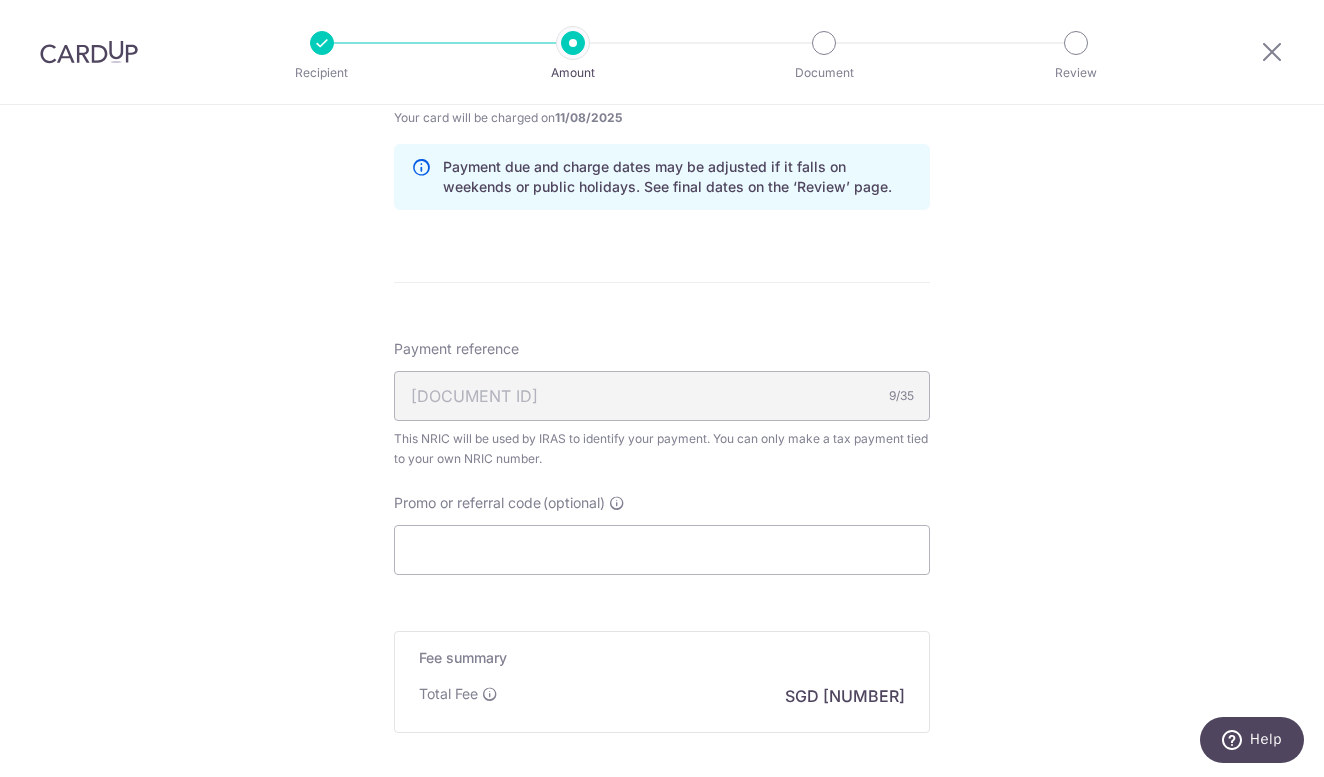 scroll, scrollTop: 1069, scrollLeft: 0, axis: vertical 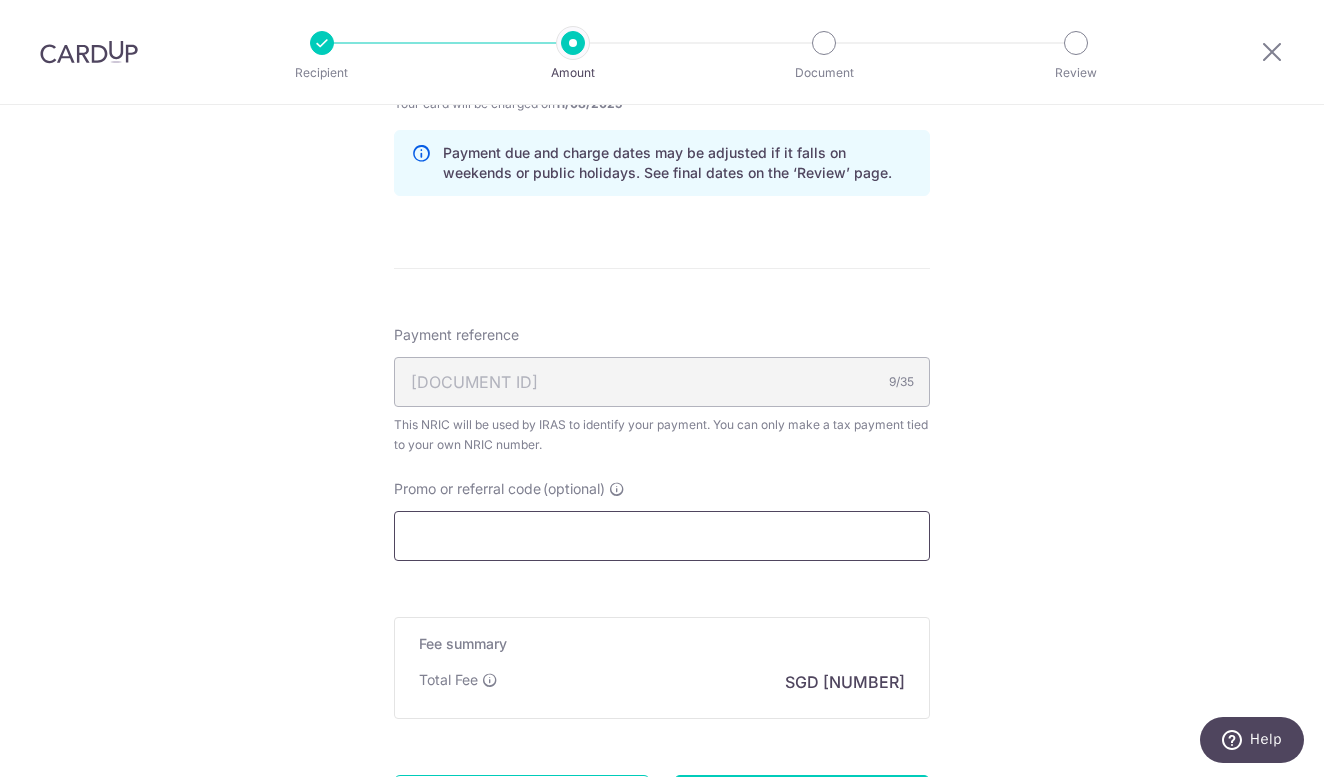 click on "Promo or referral code
(optional)" at bounding box center [662, 536] 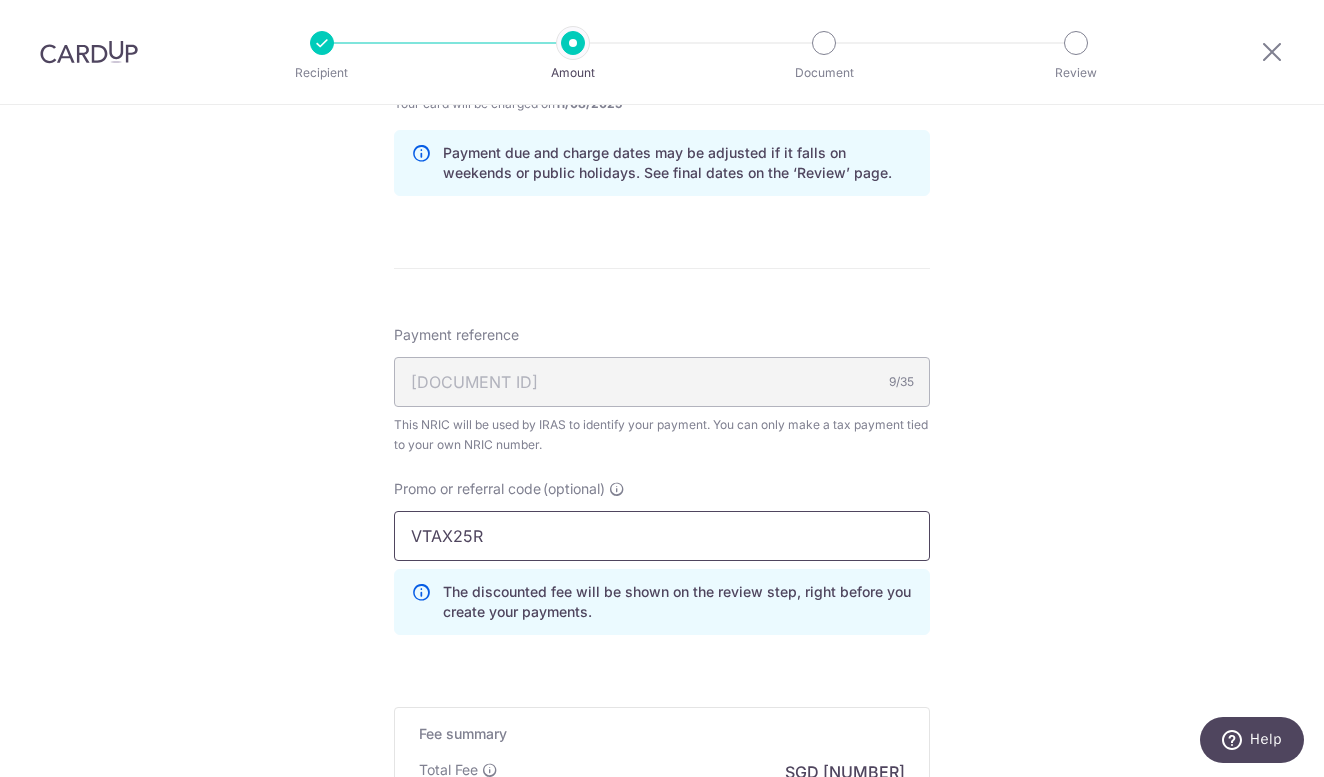 type on "VTAX25R" 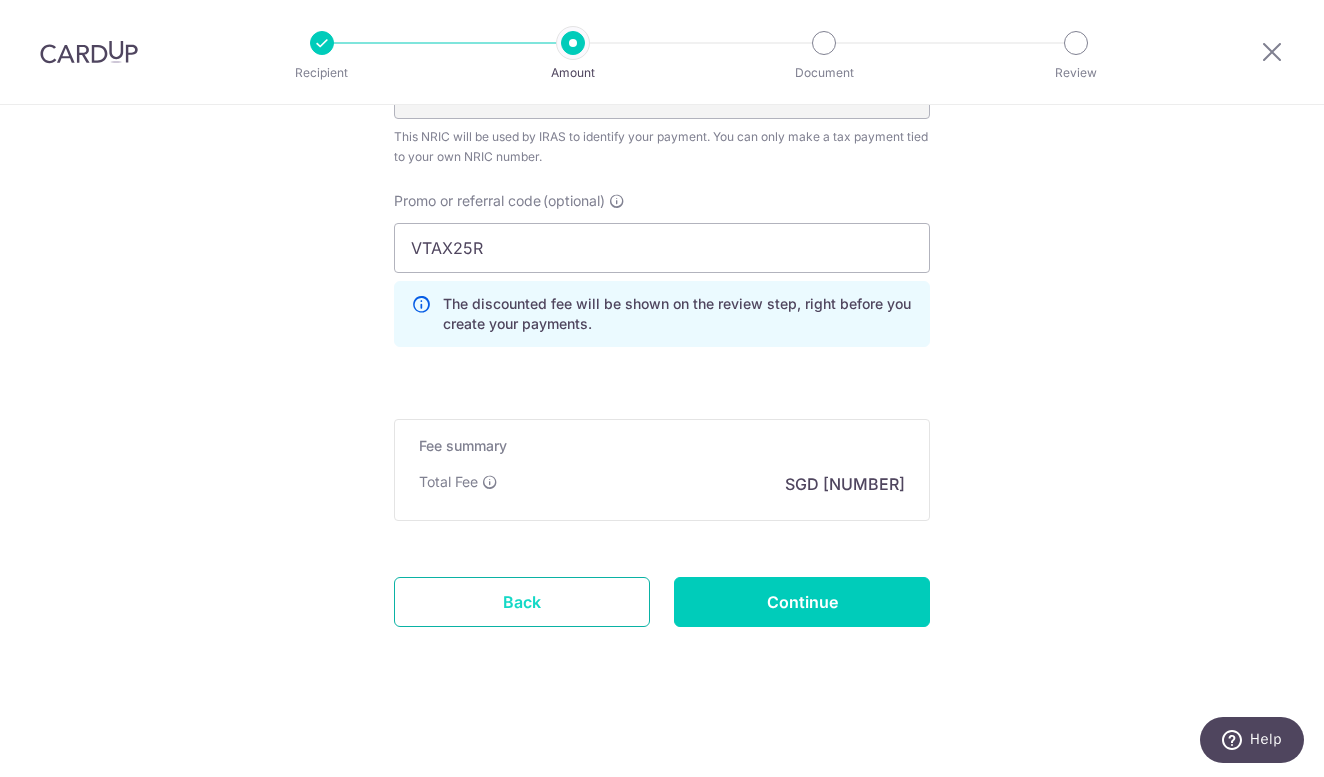 scroll, scrollTop: 1357, scrollLeft: 0, axis: vertical 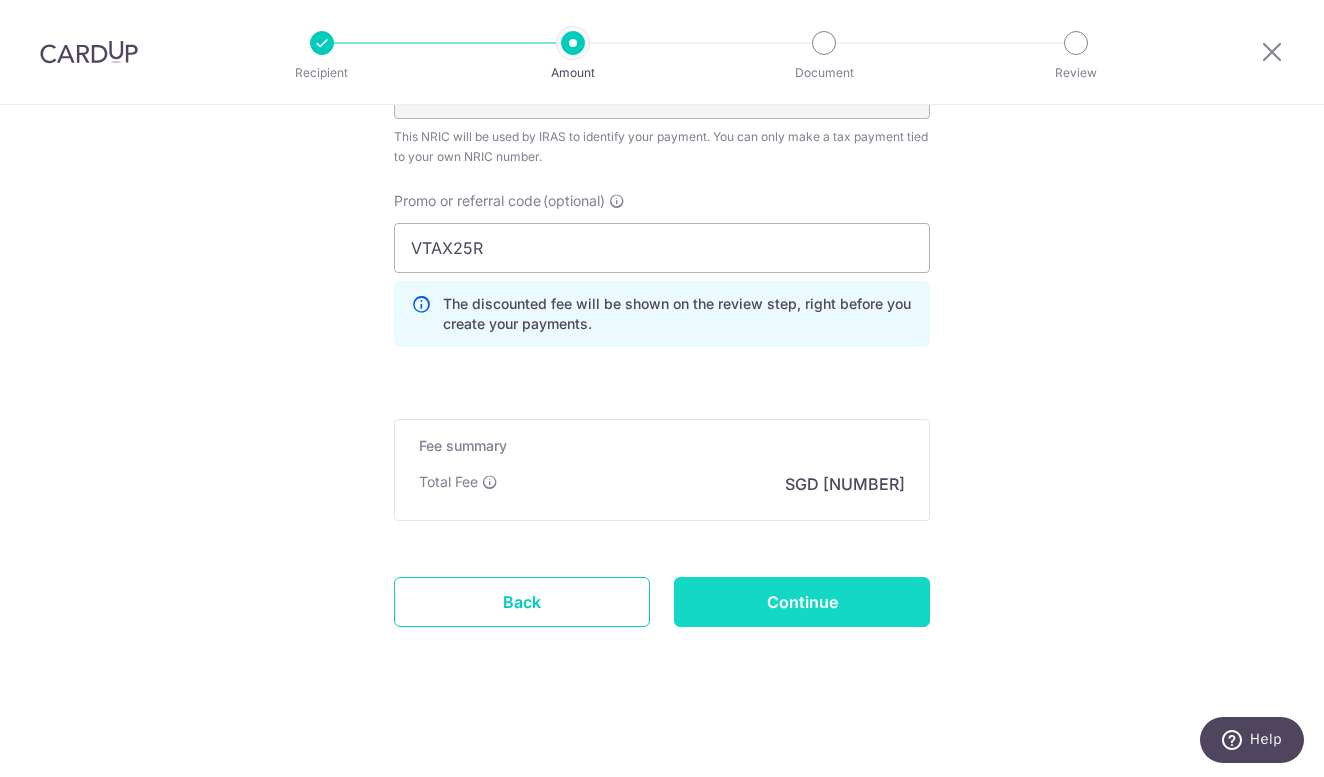 click on "Continue" at bounding box center (802, 602) 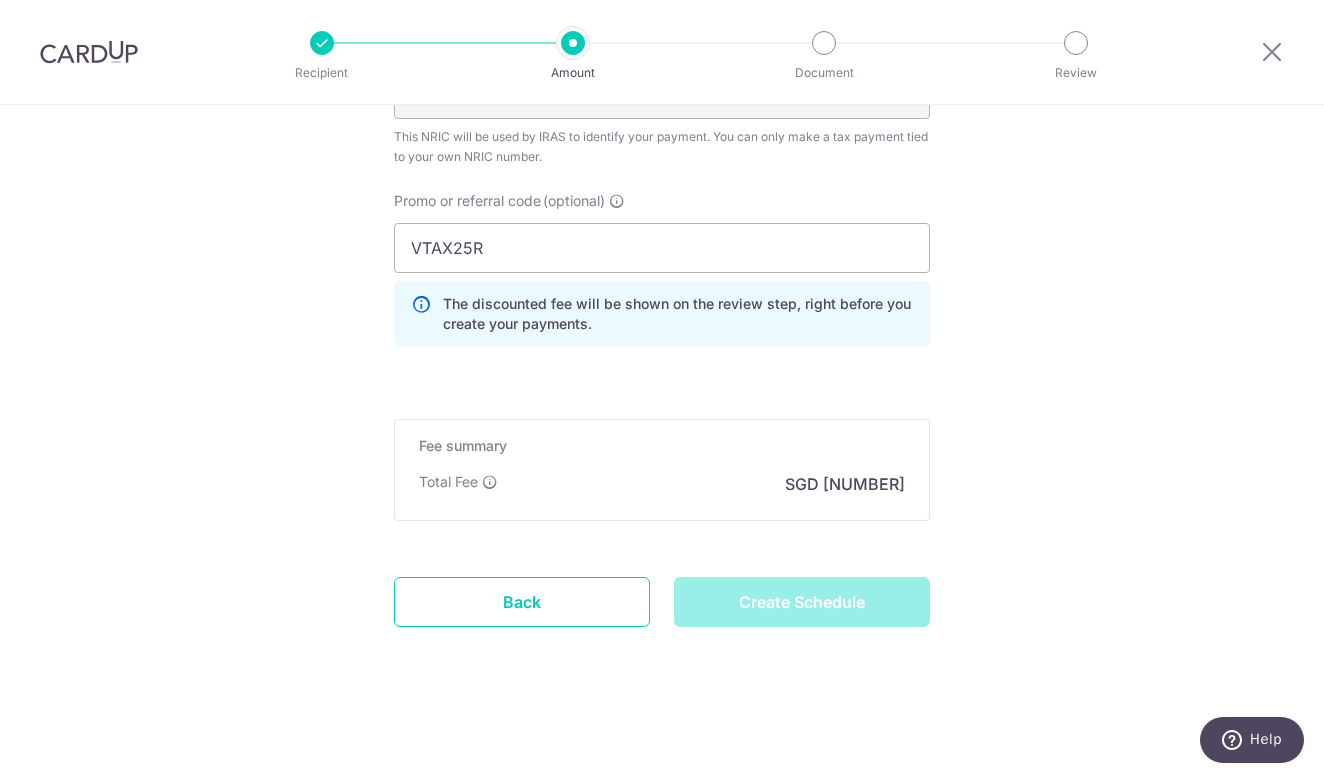 type on "Create Schedule" 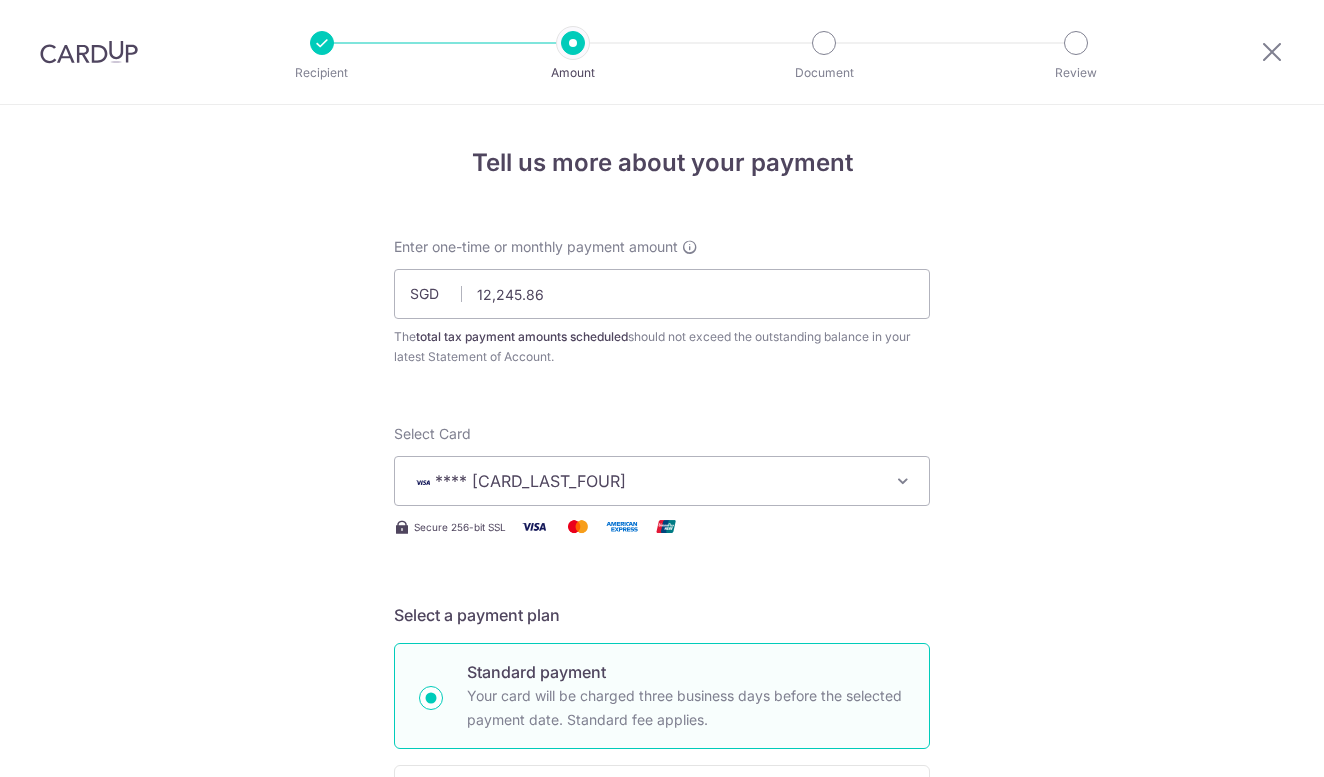 scroll, scrollTop: 0, scrollLeft: 0, axis: both 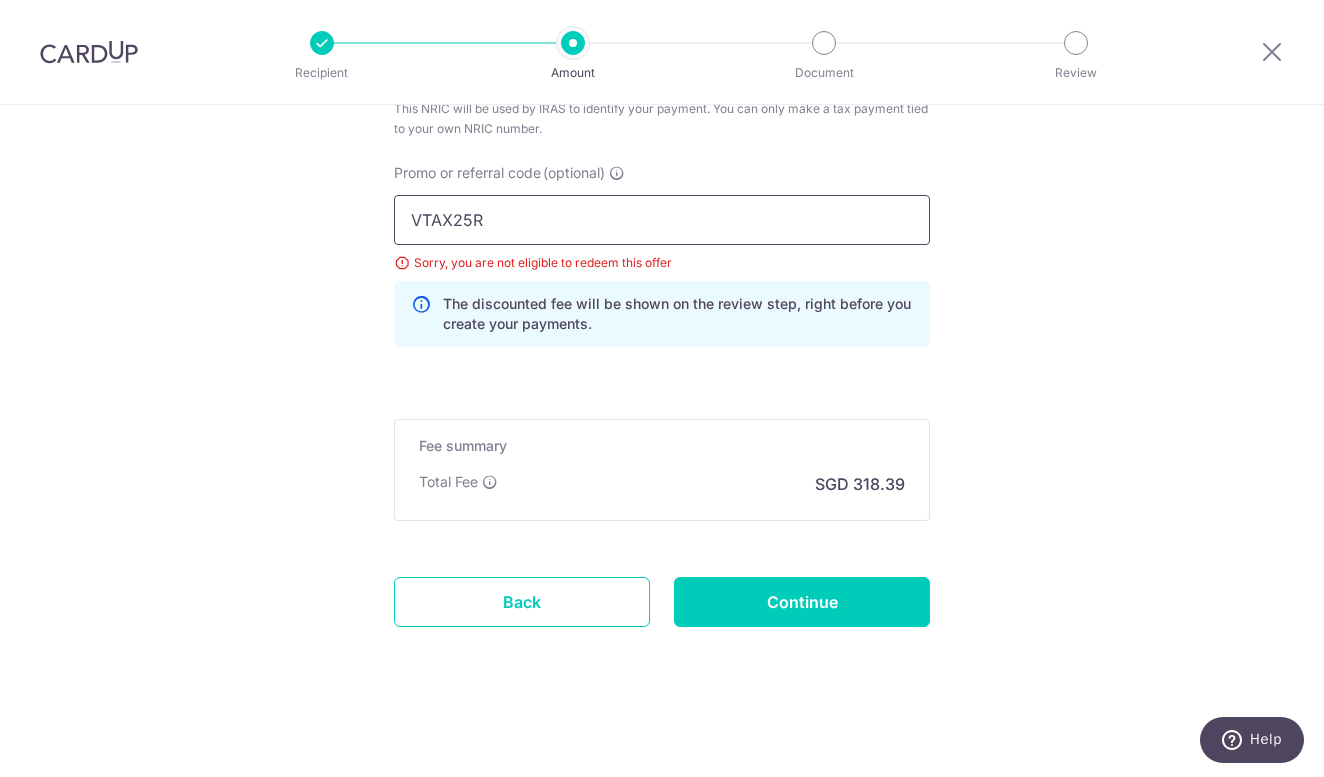 drag, startPoint x: 497, startPoint y: 229, endPoint x: 318, endPoint y: 227, distance: 179.01117 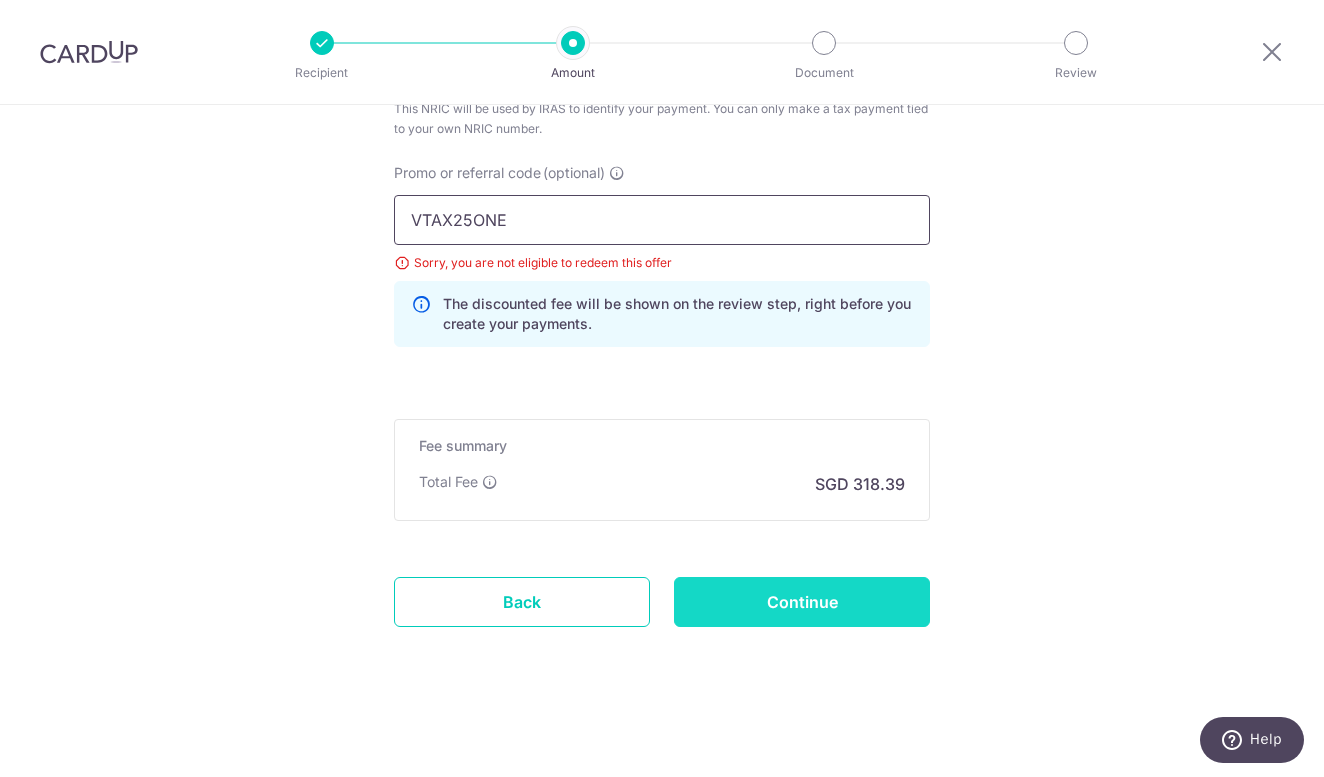 type on "VTAX25ONE" 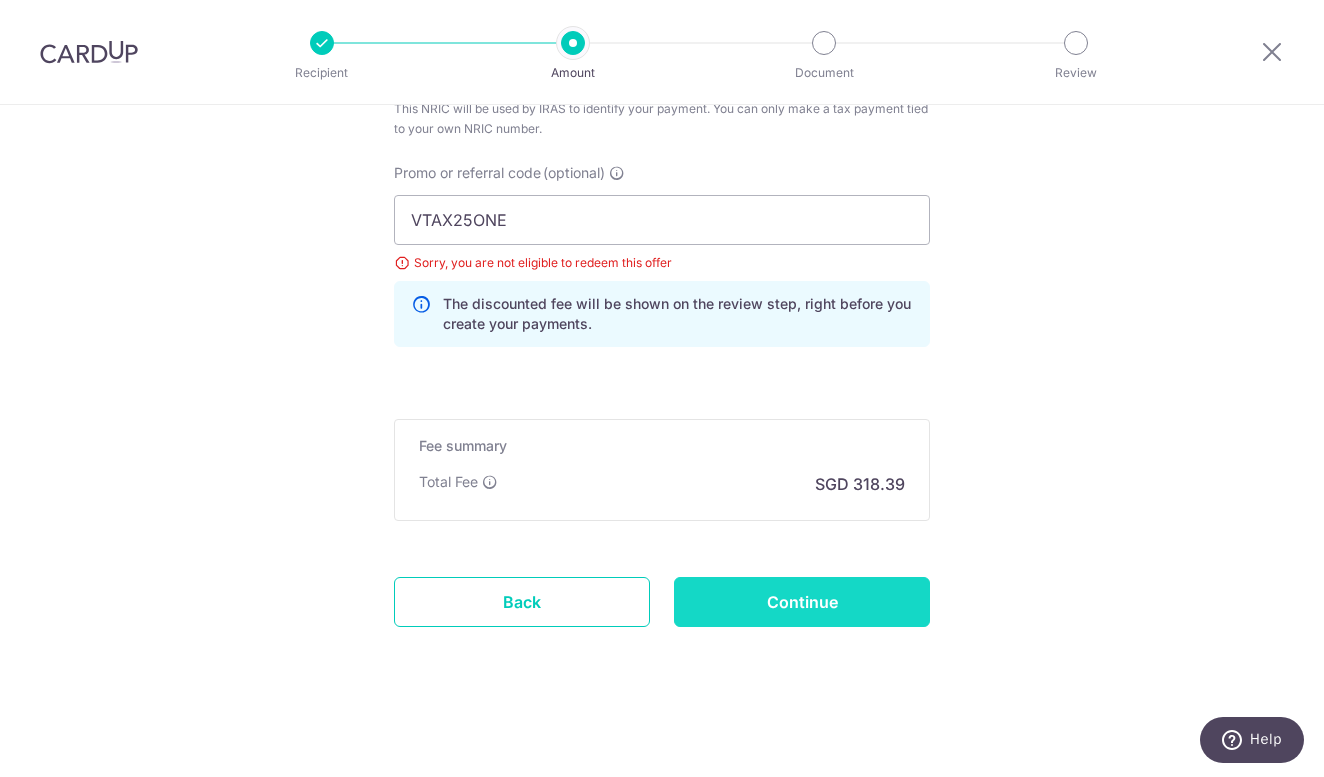 click on "Continue" at bounding box center (802, 602) 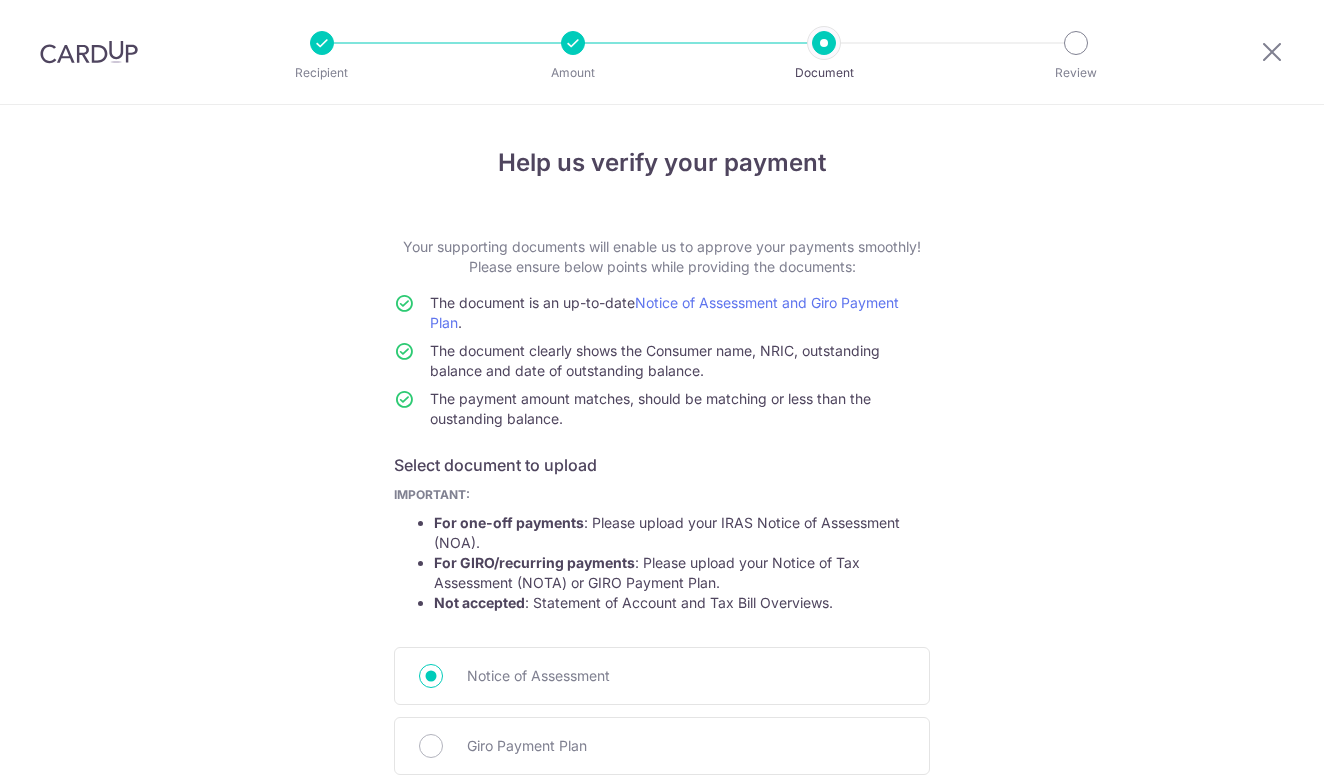 scroll, scrollTop: 0, scrollLeft: 0, axis: both 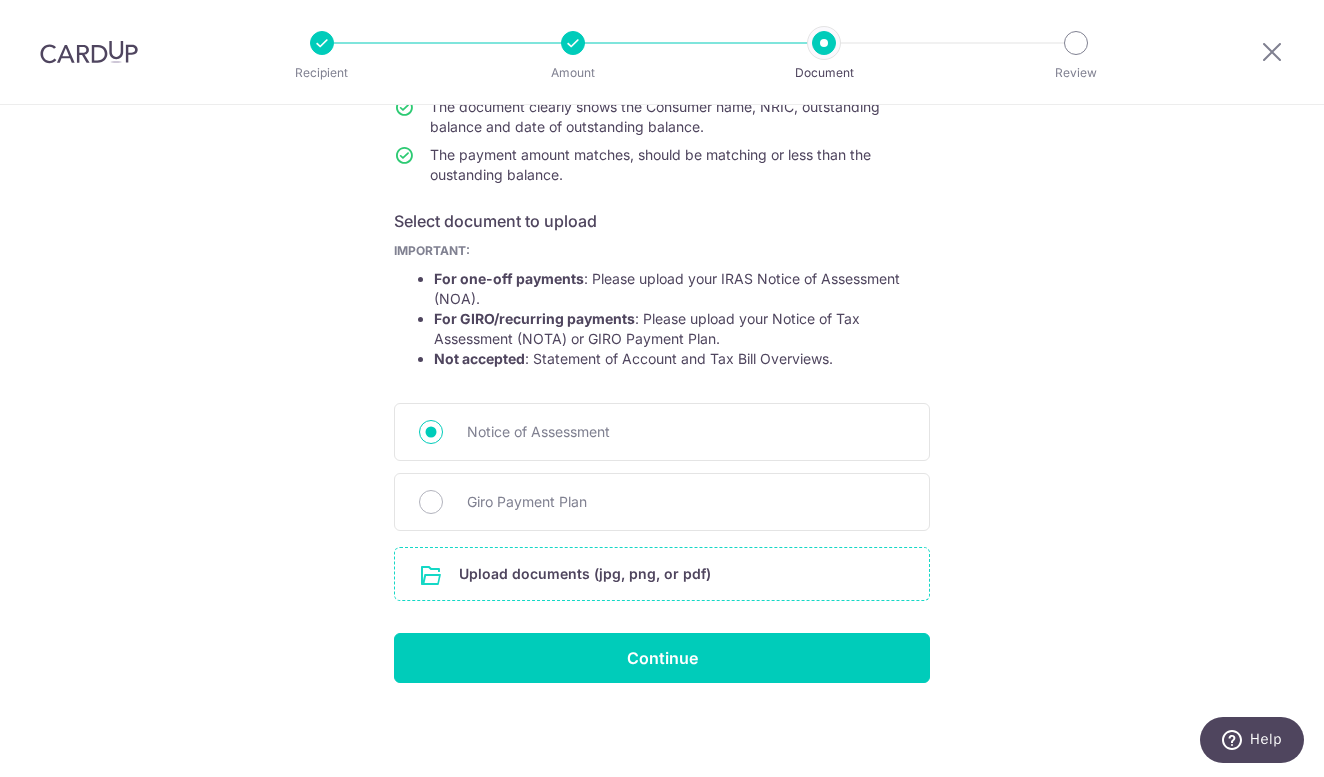 click at bounding box center (662, 574) 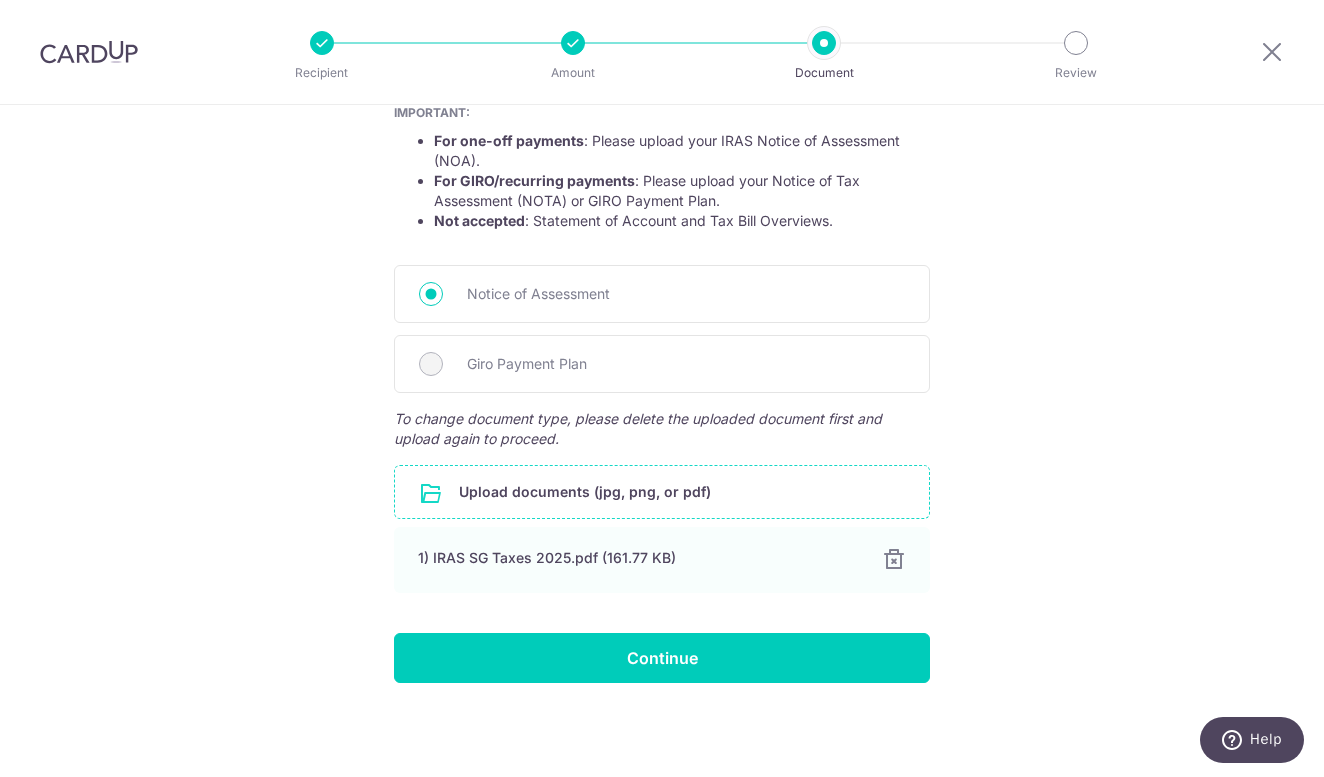 scroll, scrollTop: 382, scrollLeft: 0, axis: vertical 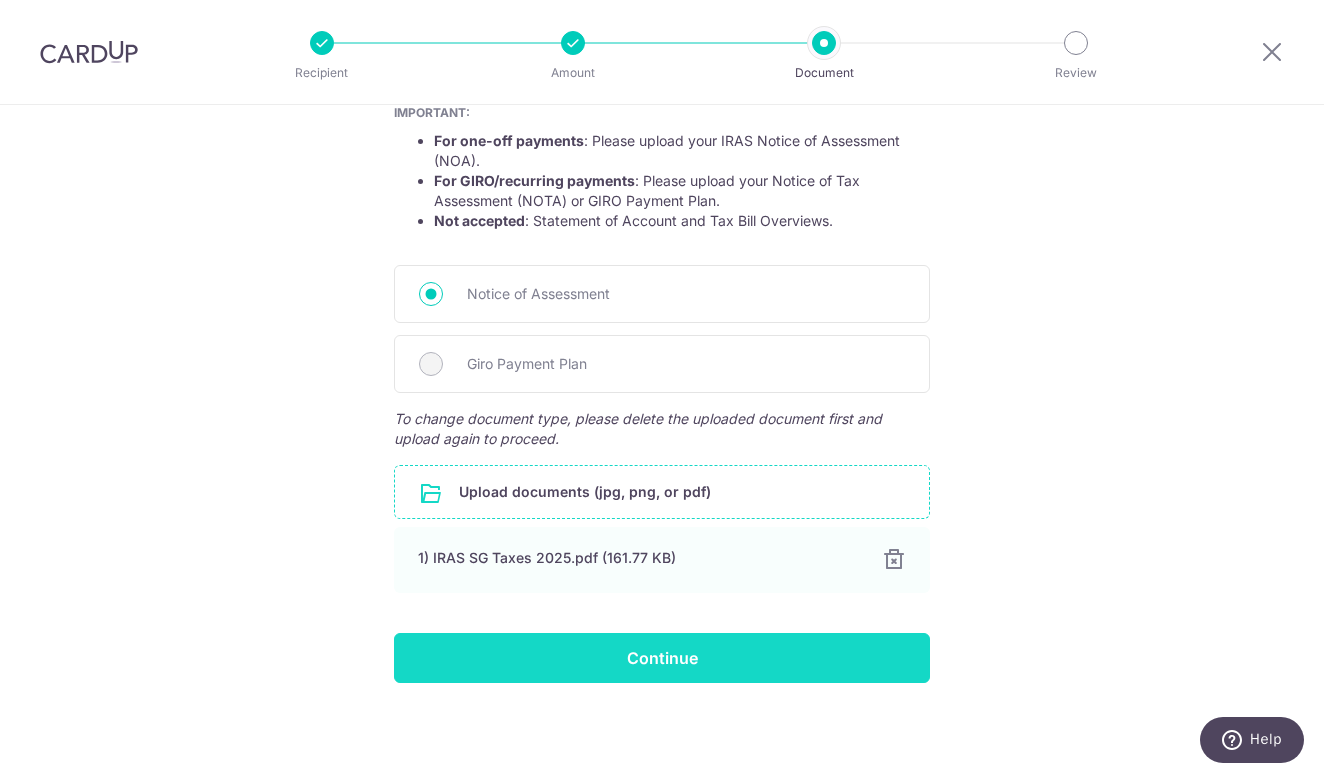 click on "Continue" at bounding box center [662, 658] 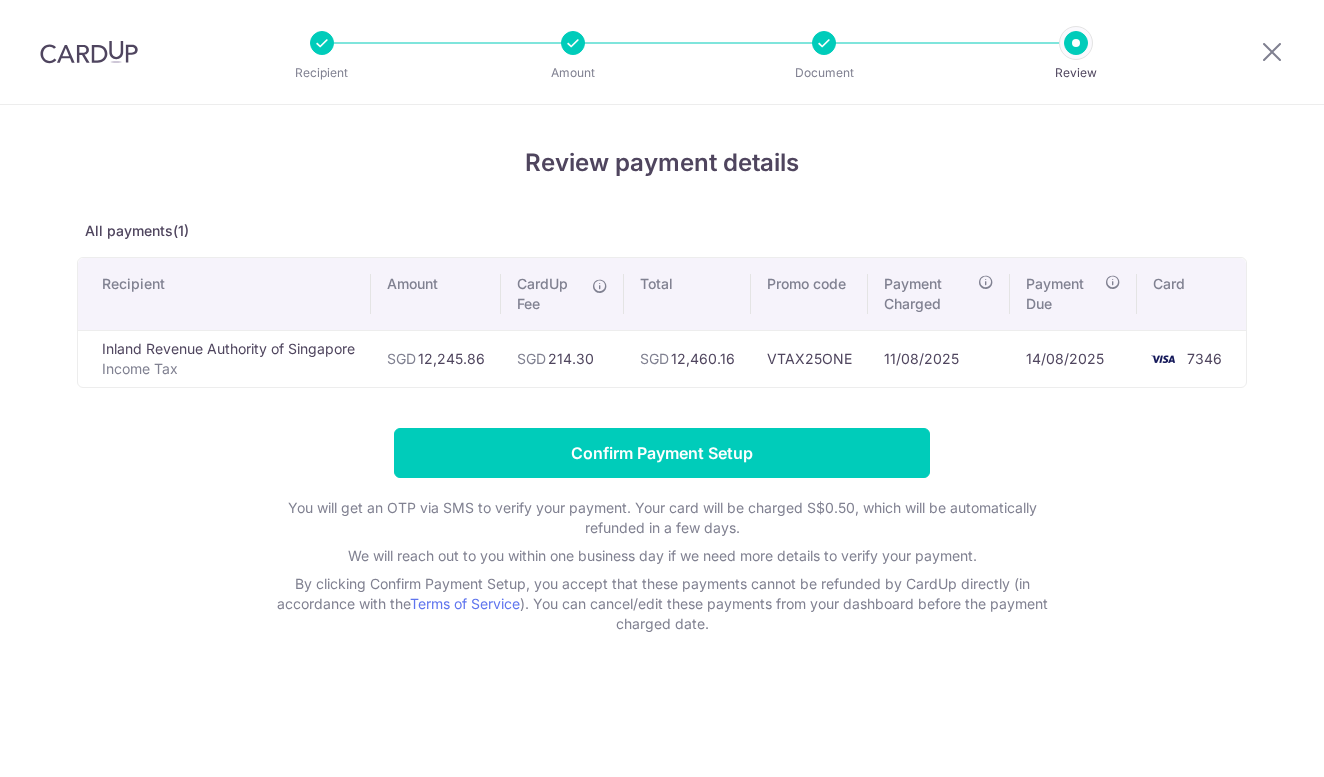 scroll, scrollTop: 0, scrollLeft: 0, axis: both 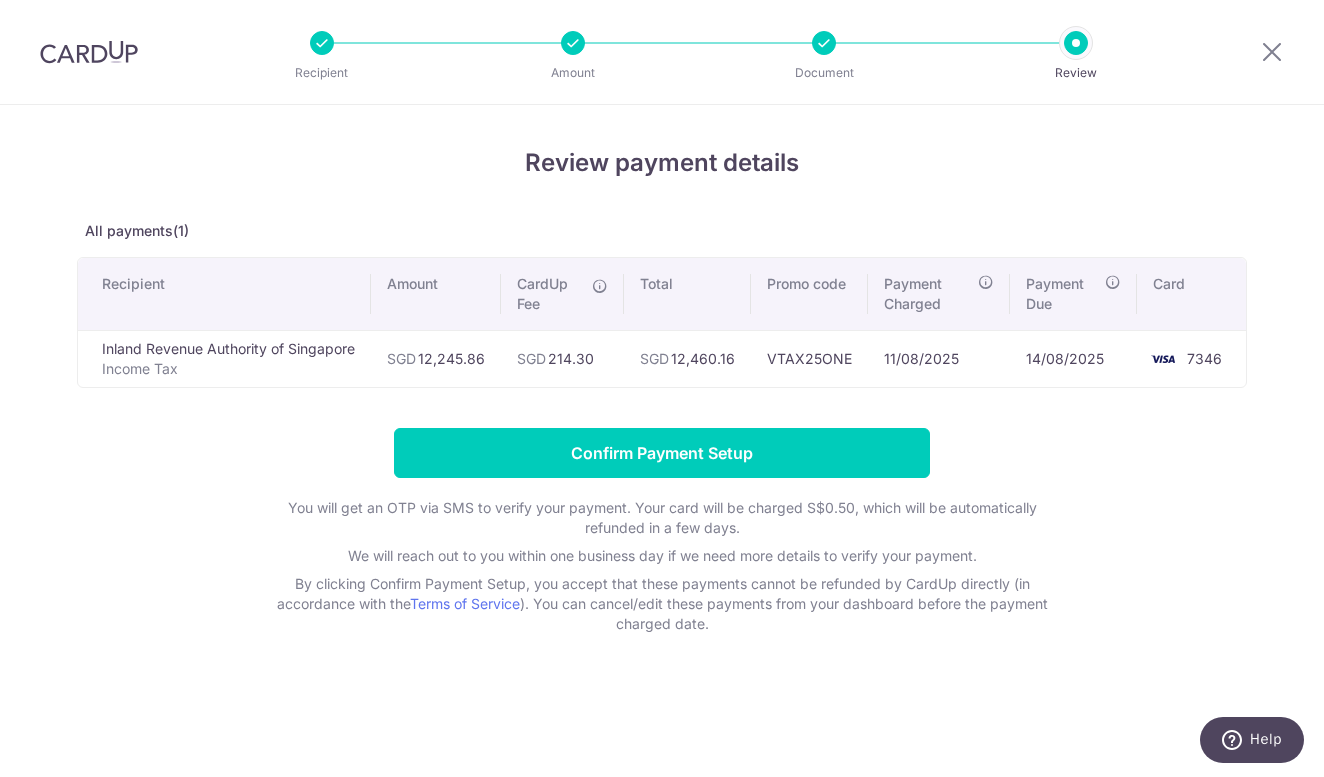 drag, startPoint x: 776, startPoint y: 361, endPoint x: 851, endPoint y: 358, distance: 75.059975 